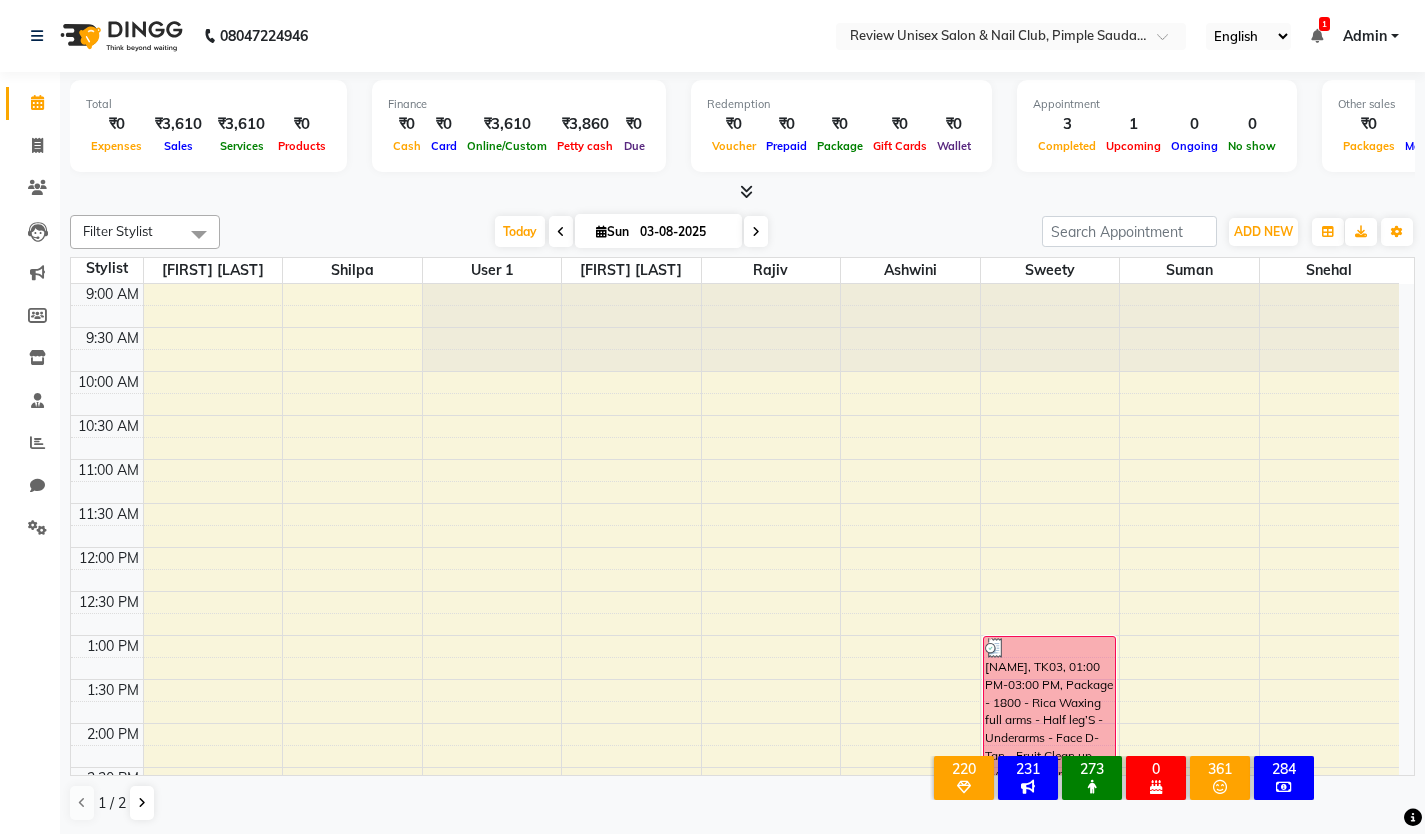 scroll, scrollTop: 0, scrollLeft: 0, axis: both 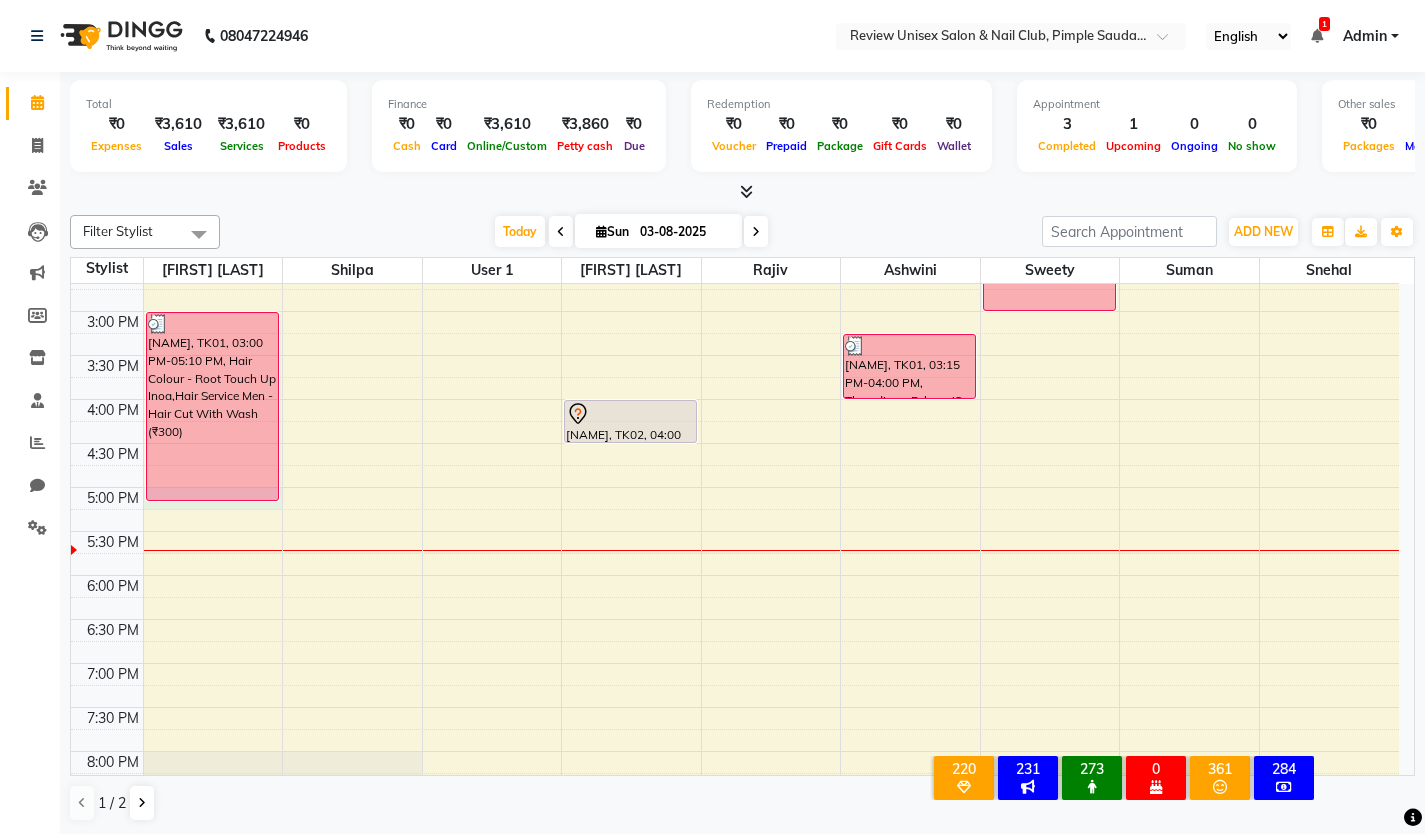 click on "9:00 AM 9:30 AM 10:00 AM 10:30 AM 11:00 AM 11:30 AM 12:00 PM 12:30 PM 1:00 PM 1:30 PM 2:00 PM 2:30 PM 3:00 PM 3:30 PM 4:00 PM 4:30 PM 5:00 PM 5:30 PM 6:00 PM 6:30 PM 7:00 PM 7:30 PM 8:00 PM 8:30 PM 9:00 PM 9:30 PM [NAME], TK01, 03:00 PM-05:10 PM, Hair Colour - Root Touch Up Inoa,Hair Service Men - Hair Cut With Wash (₹300) [NAME], TK02, 04:00 PM-04:30 PM, Hand Gel Polish [NAME], TK01, 03:15 PM-04:00 PM, Threading - Eybrow'S (₹50),Threading - Upper Lip (₹30),Threading - Chin (₹30) [NAME], TK03, 01:00 PM-03:00 PM, Package - 1800 - Rica Waxing full arms - Half leg’S - Underarms - Face D-Tan - Fruit Clean up - Eyebrows - Upperlips" at bounding box center [735, 355] 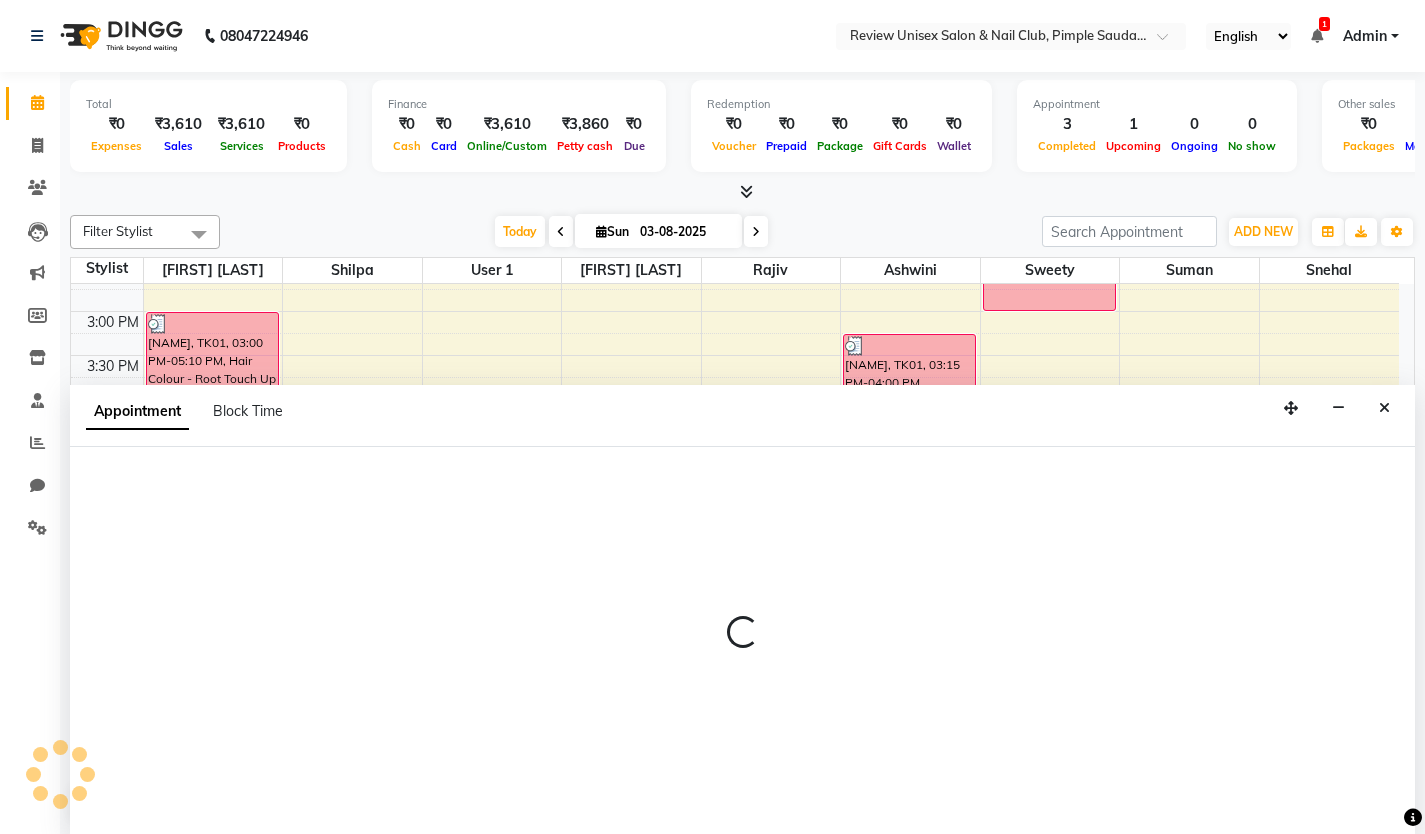 scroll, scrollTop: 1, scrollLeft: 0, axis: vertical 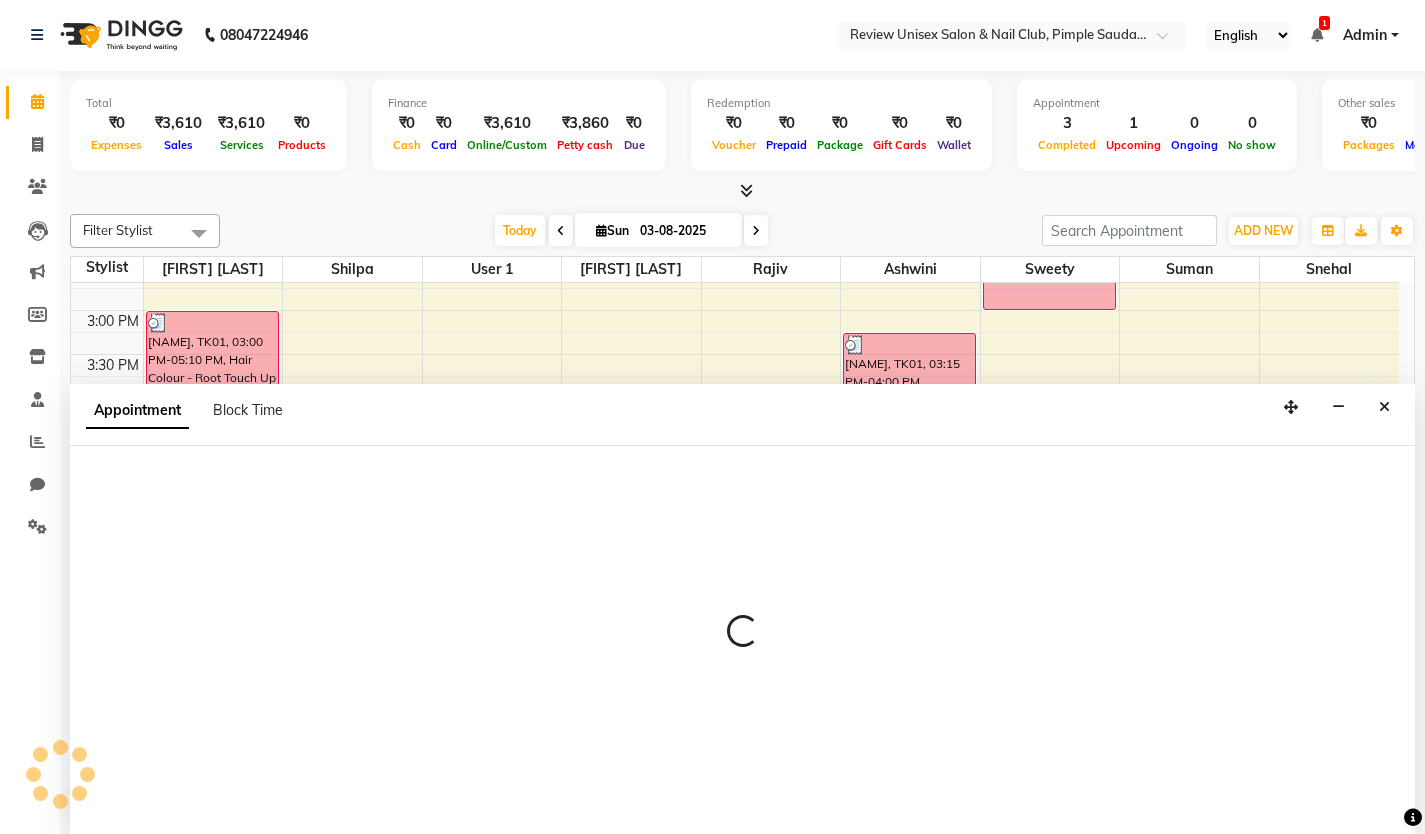 select on "12487" 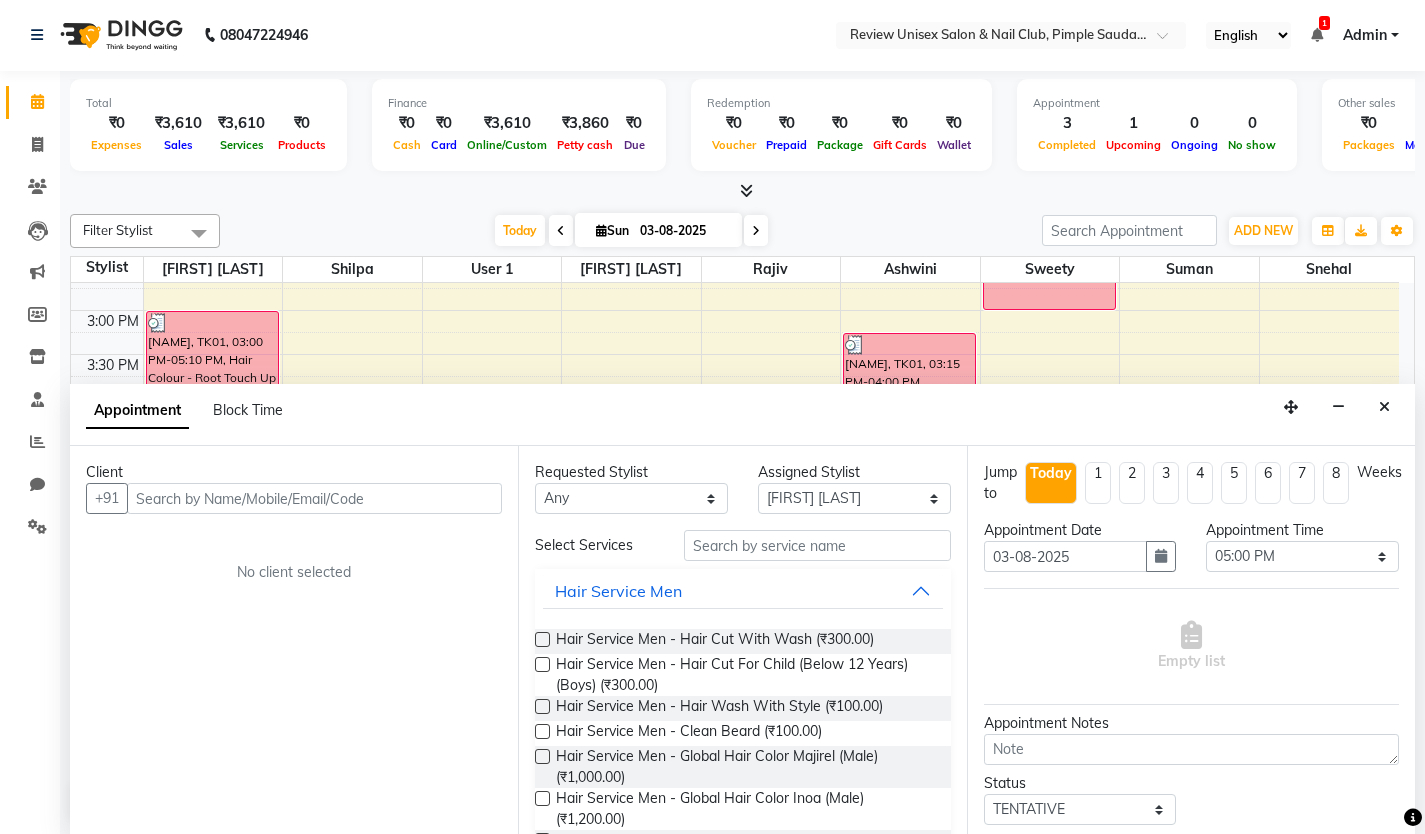 click on "Requested Stylist Any [FIRST] [LAST] Ashwini Rajiv Shilpa Snehal Suman Sweety Tushar Waydande User 1 Vidya Select Stylist Select [FIRST] [LAST] Ashwini Rajiv Shilpa Snehal Suman Sweety Tushar Waydande User 1 Vidya Select Services Hair Service Men Hair Service Men - Hair Cut With Wash (₹300.00) Hair Service Men - Hair Cut For Child (Below 12 Years) (Boys) (₹300.00) Hair Service Men - Hair Wash With Style (₹100.00) Hair Service Men - Clean Beard (₹100.00) Hair Service Men - Global Hair Color Majirel (Male) (₹1,000.00) Hair Service Men - Global Hair Color Inoa (Male) (₹1,200.00) Hair Service Men - Highlight'S (Male) (₹1,000.00) Hair Service Men - Head Massage (Male) (₹500.00) Hair Service Men - Anti Hair Fall Treatment (Male) (₹850.00) Hair Service Men - Anti Dandruff Treatment (Male) (₹850.00) Hair Service Men - Male Threading (₹70.00) Hair Service Men - Hair Spa (₹800.00) Hair Service Women Wash & Conditioning Blowdry & Hair Setting Ironing & Crimping & Tongs Hair Spa" at bounding box center (742, 640) 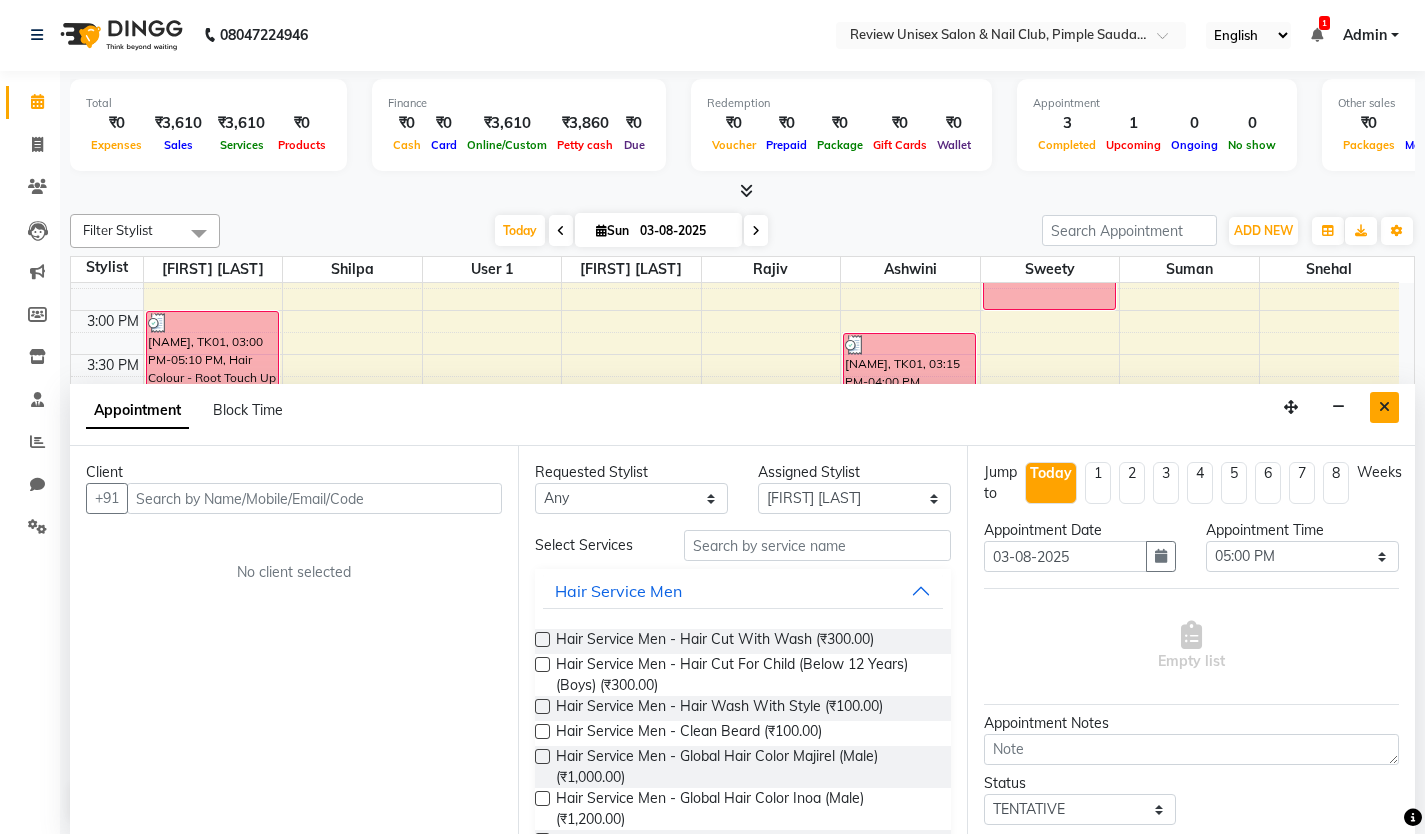 click at bounding box center [1384, 407] 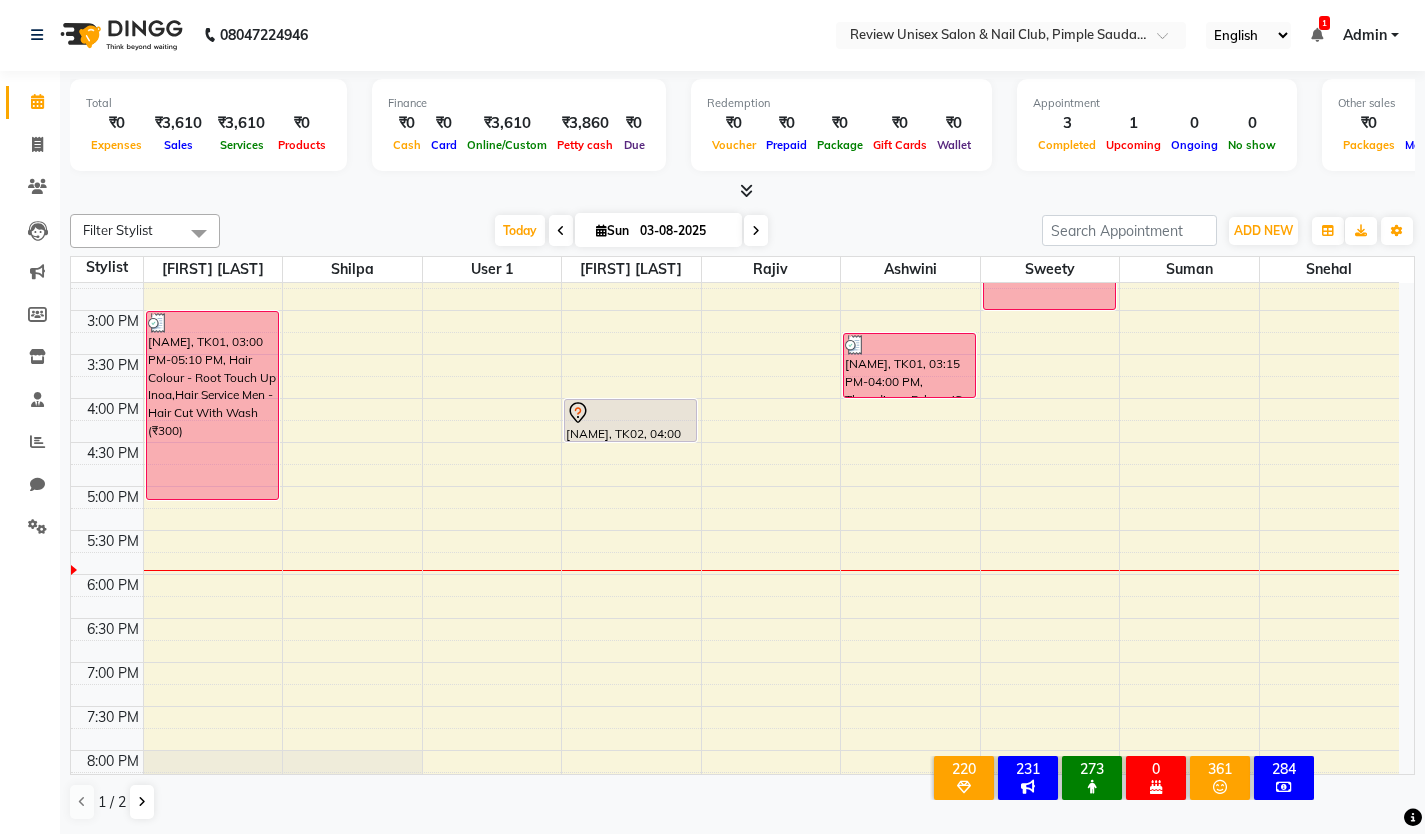 click on "9:00 AM 9:30 AM 10:00 AM 10:30 AM 11:00 AM 11:30 AM 12:00 PM 12:30 PM 1:00 PM 1:30 PM 2:00 PM 2:30 PM 3:00 PM 3:30 PM 4:00 PM 4:30 PM 5:00 PM 5:30 PM 6:00 PM 6:30 PM 7:00 PM 7:30 PM 8:00 PM 8:30 PM 9:00 PM 9:30 PM [NAME], TK01, 03:00 PM-05:10 PM, Hair Colour - Root Touch Up Inoa,Hair Service Men - Hair Cut With Wash (₹300) [NAME], TK02, 04:00 PM-04:30 PM, Hand Gel Polish [NAME], TK01, 03:15 PM-04:00 PM, Threading - Eybrow'S (₹50),Threading - Upper Lip (₹30),Threading - Chin (₹30) [NAME], TK03, 01:00 PM-03:00 PM, Package - 1800 - Rica Waxing full arms - Half leg’S - Underarms - Face D-Tan - Fruit Clean up - Eyebrows - Upperlips" at bounding box center [735, 354] 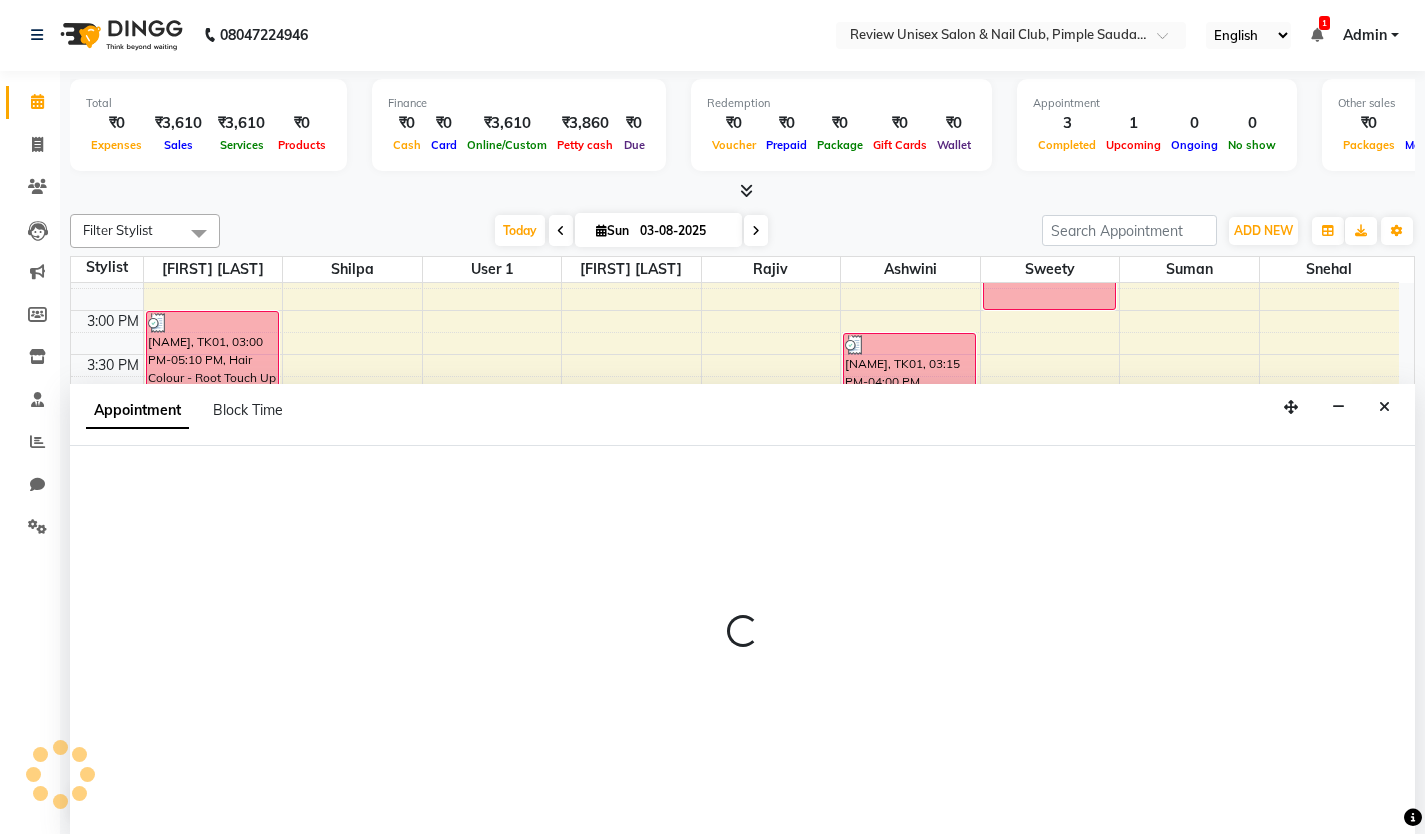 select on "80901" 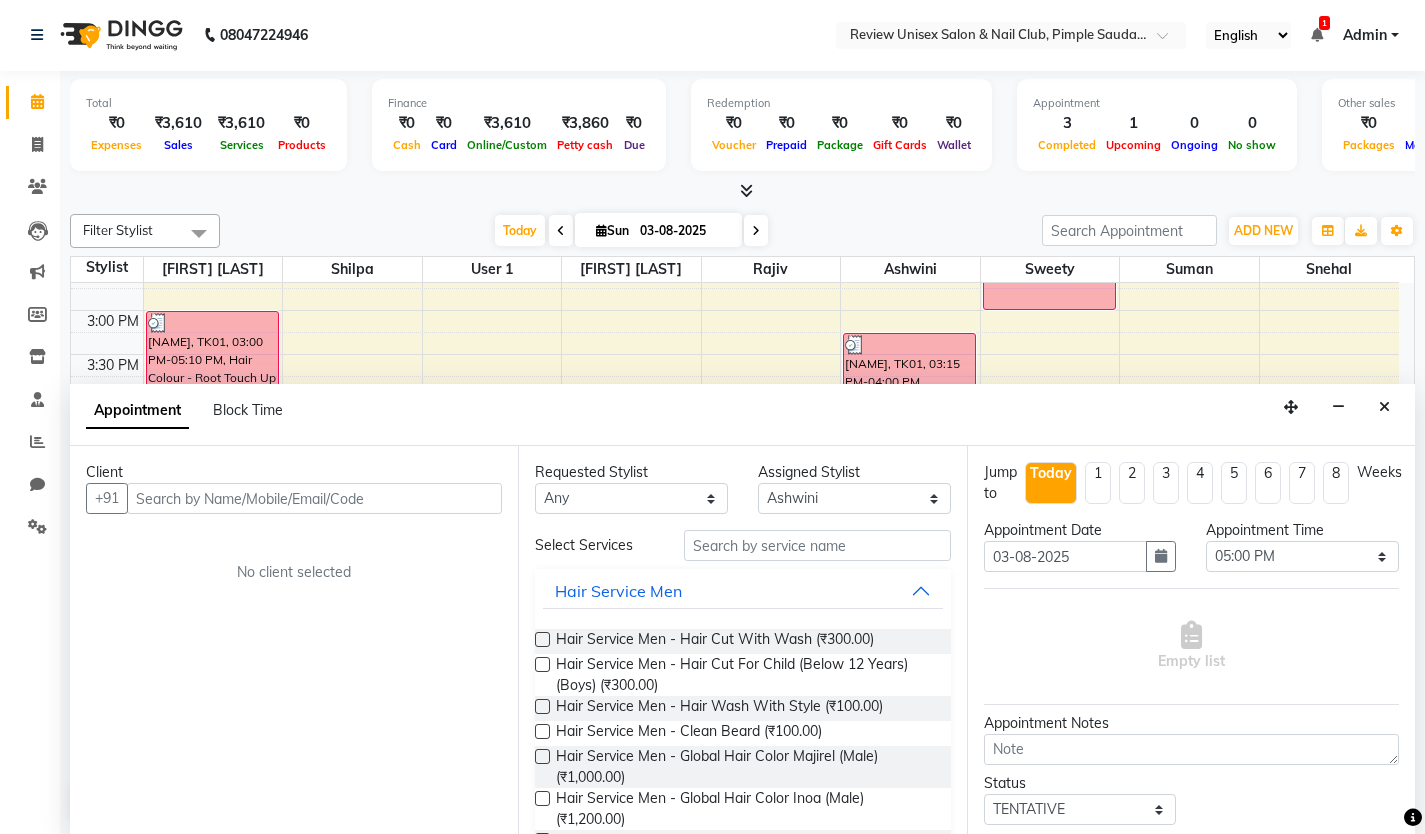 click at bounding box center (314, 498) 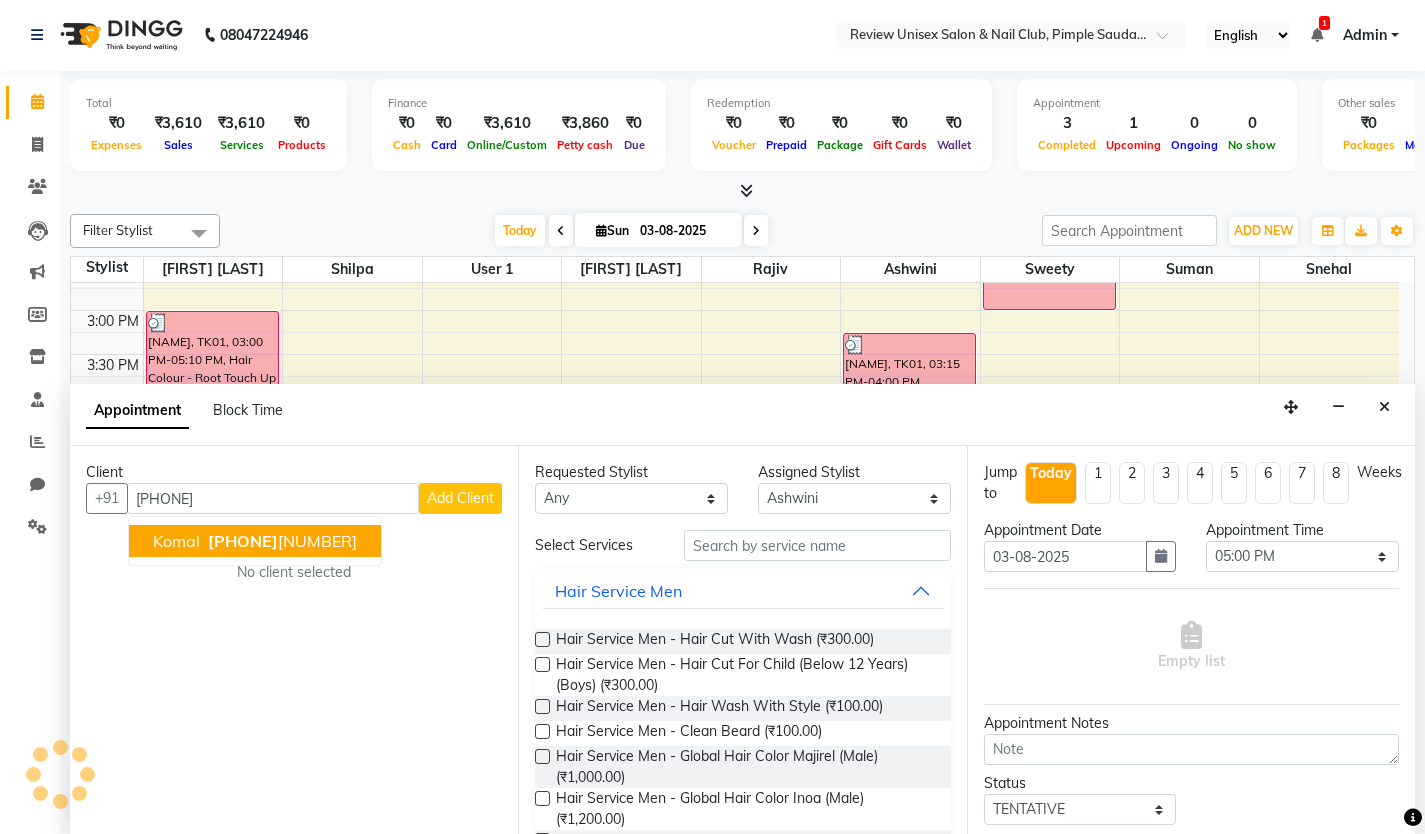 click on "[NUMBER] [NUMBER]" at bounding box center [280, 541] 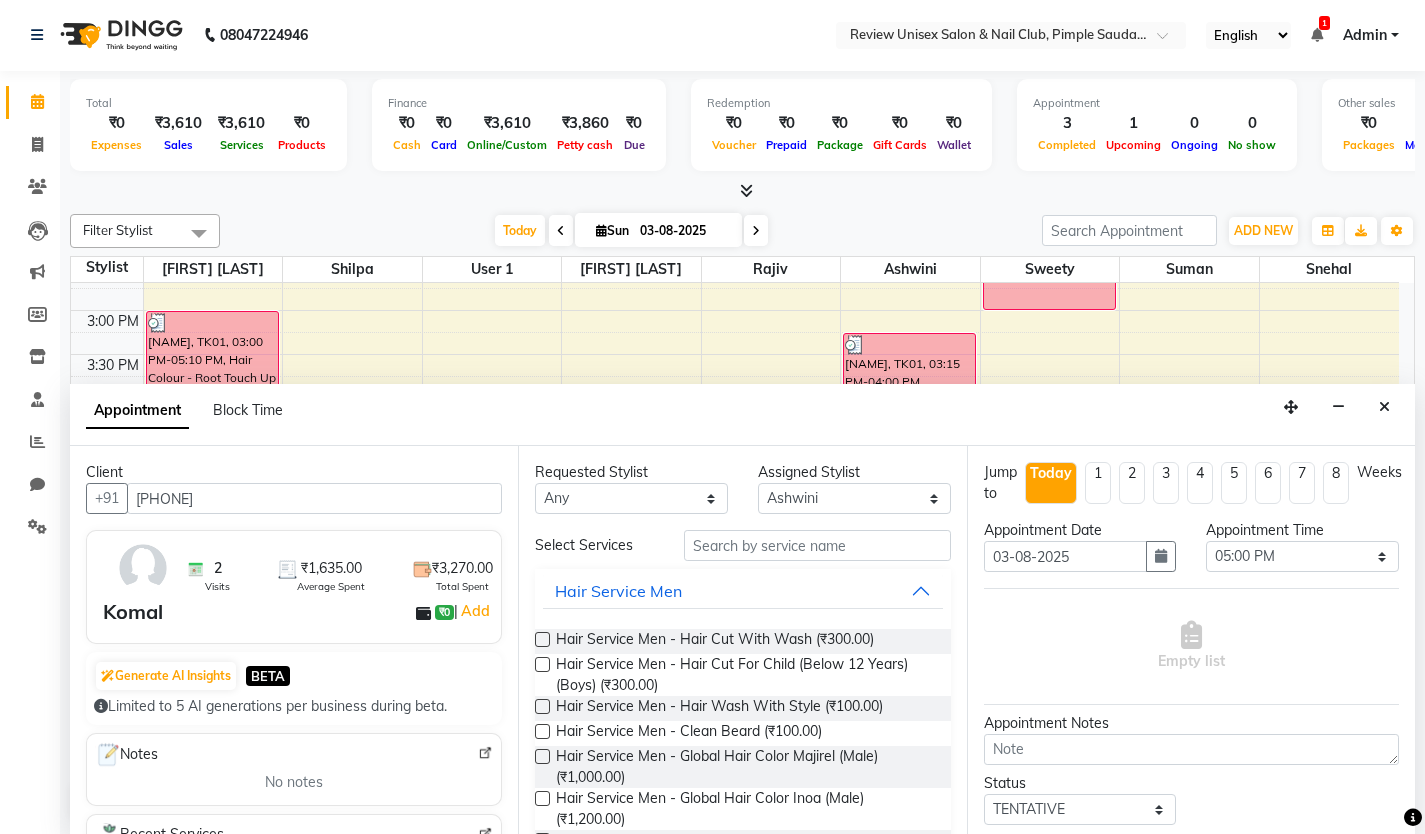 type on "[PHONE]" 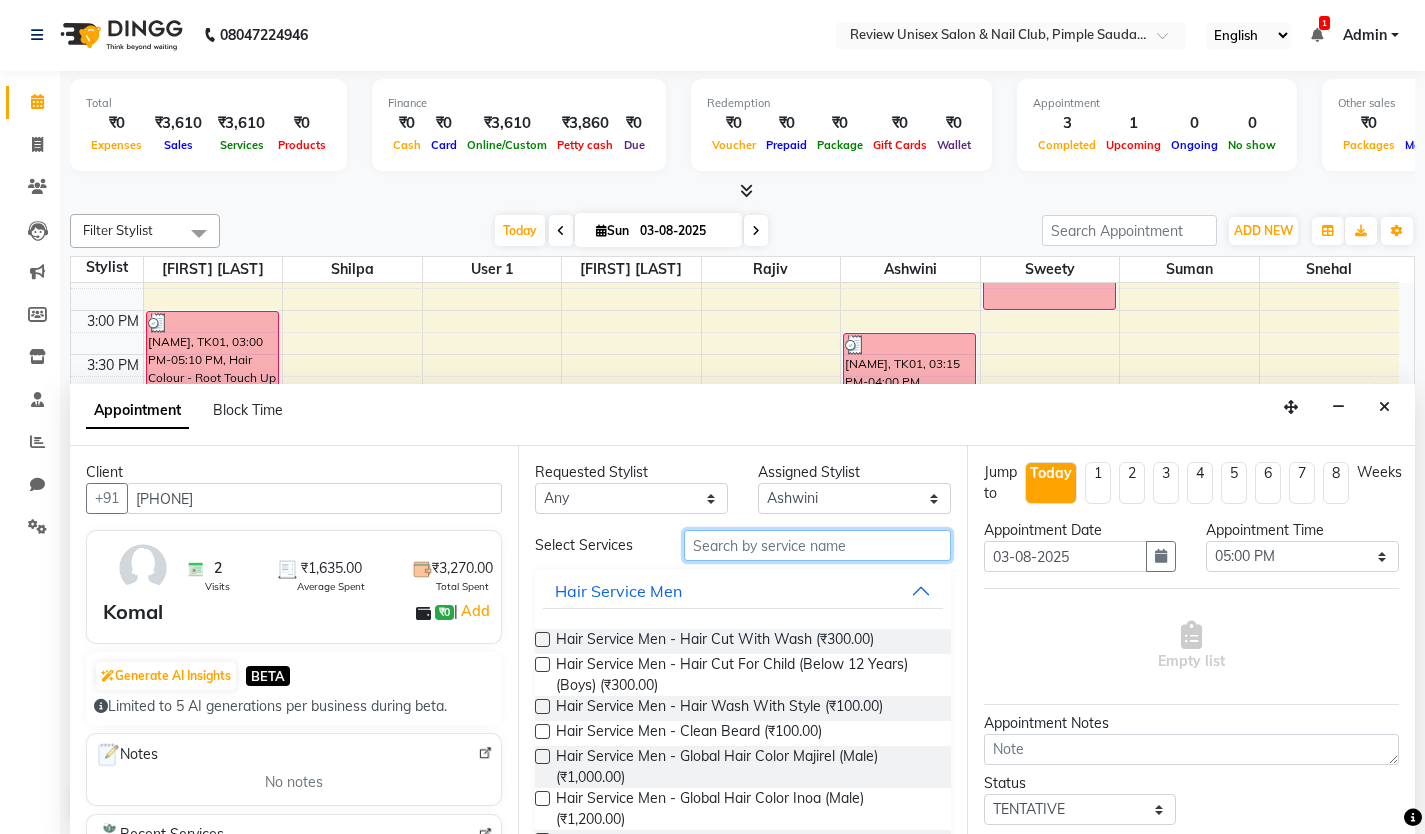 click at bounding box center [817, 545] 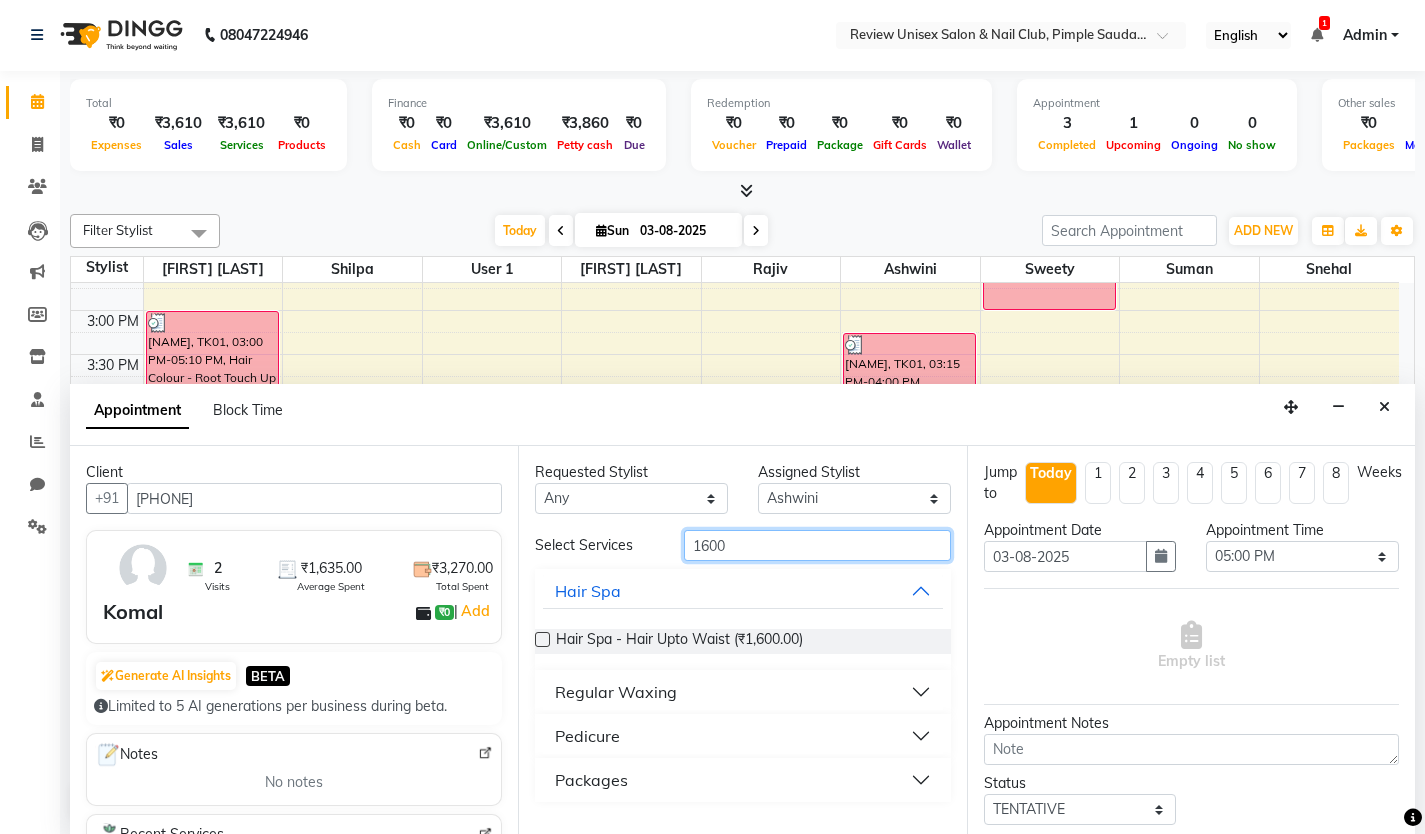 type on "1600" 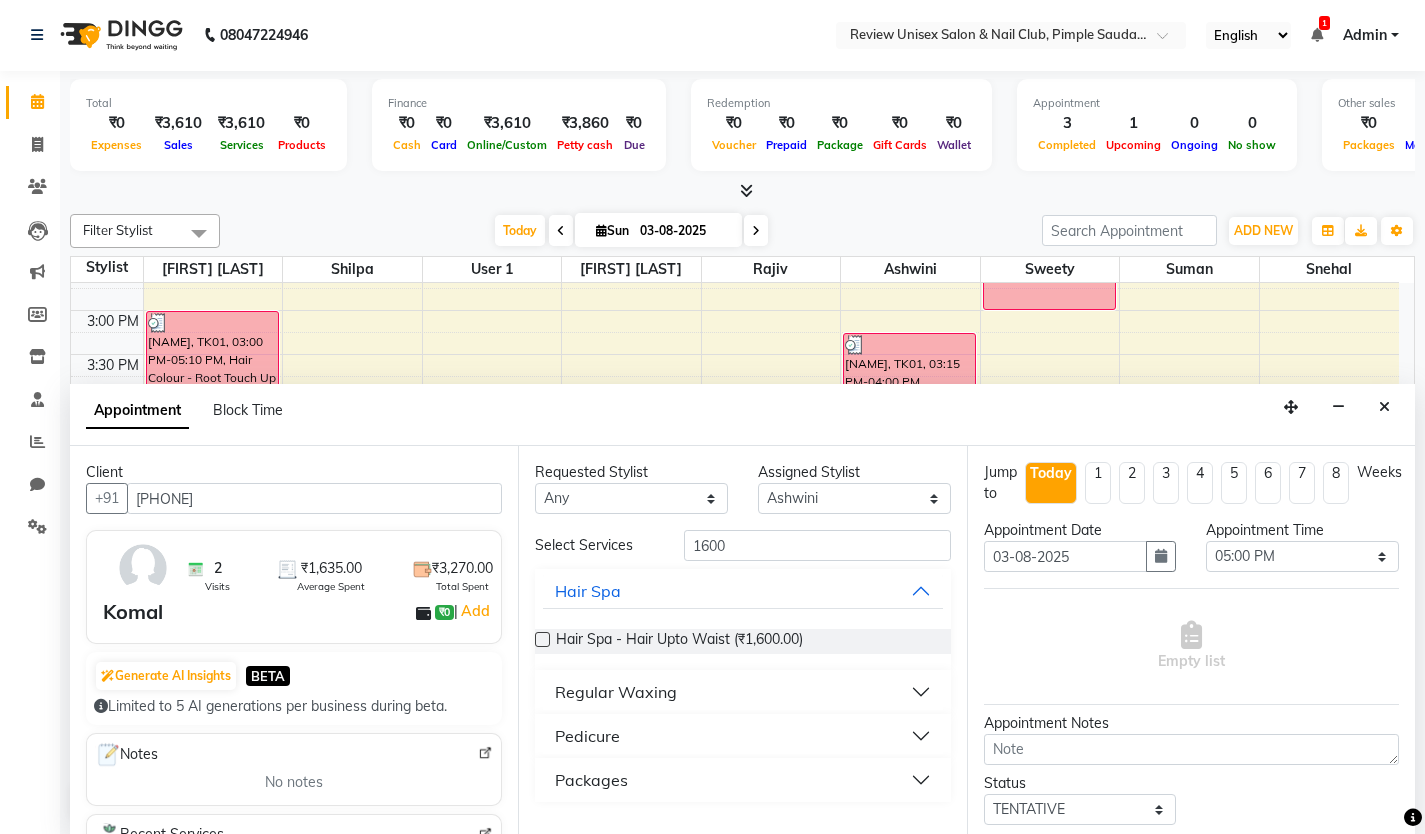 click on "Packages" at bounding box center [591, 780] 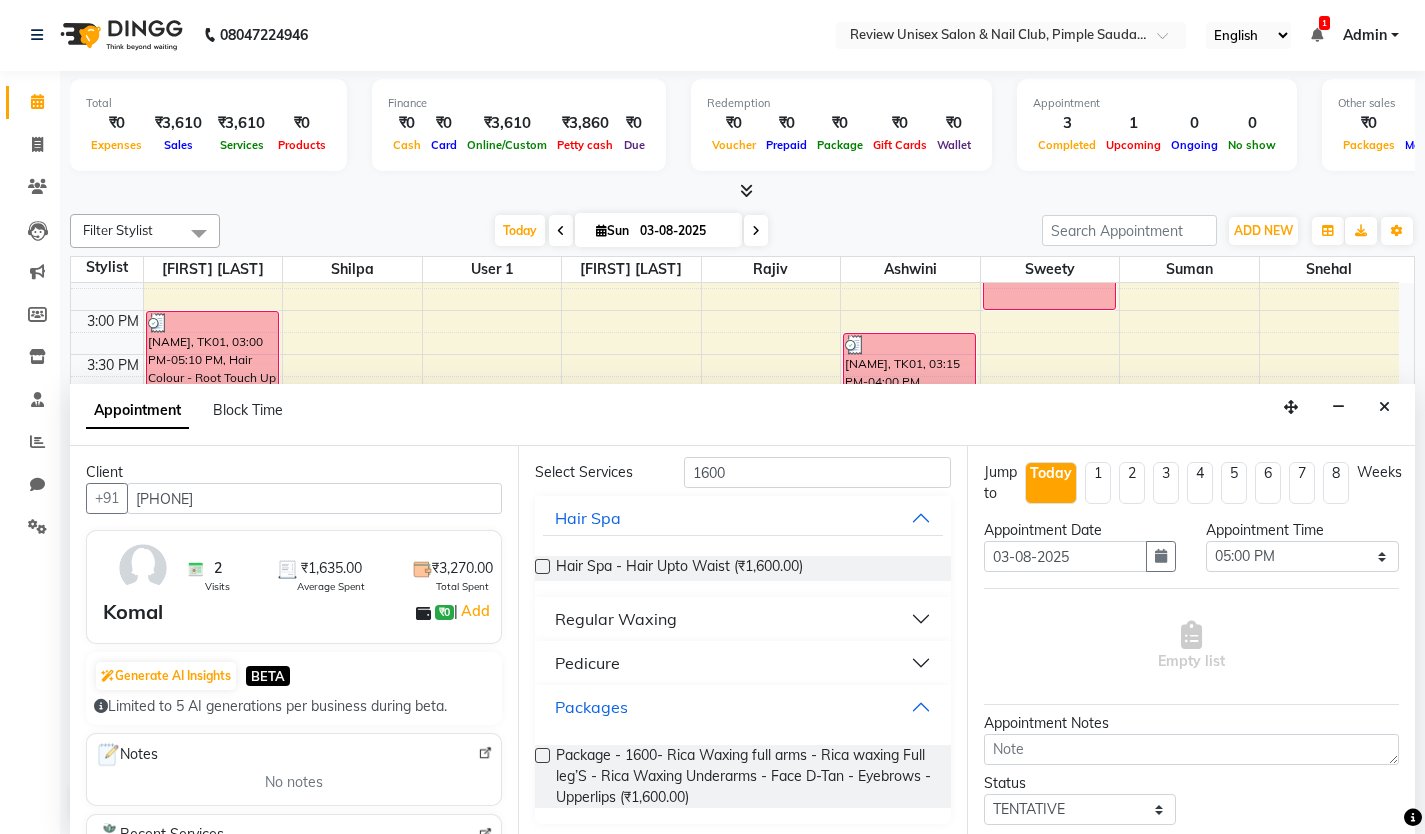 scroll, scrollTop: 74, scrollLeft: 0, axis: vertical 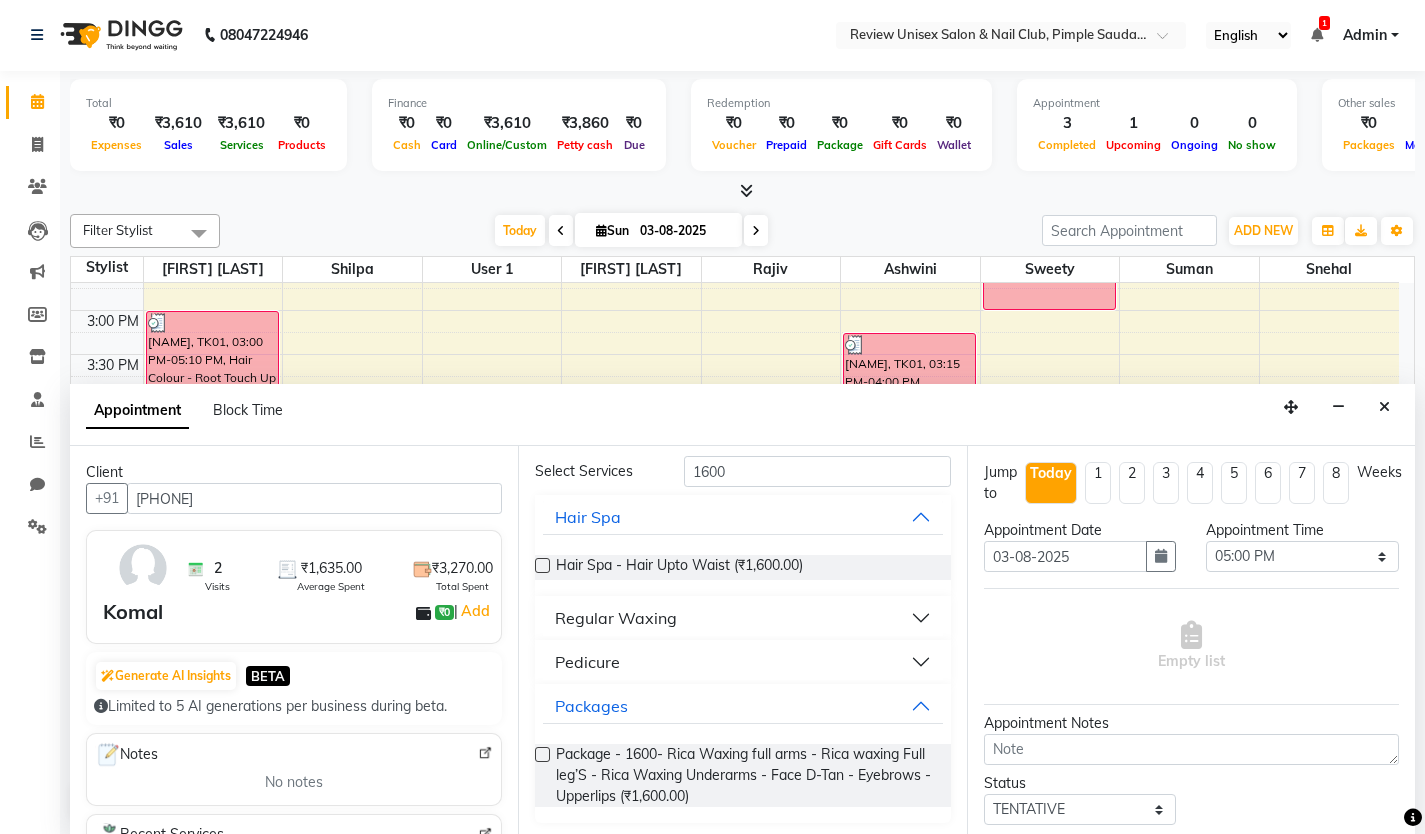 click at bounding box center (542, 754) 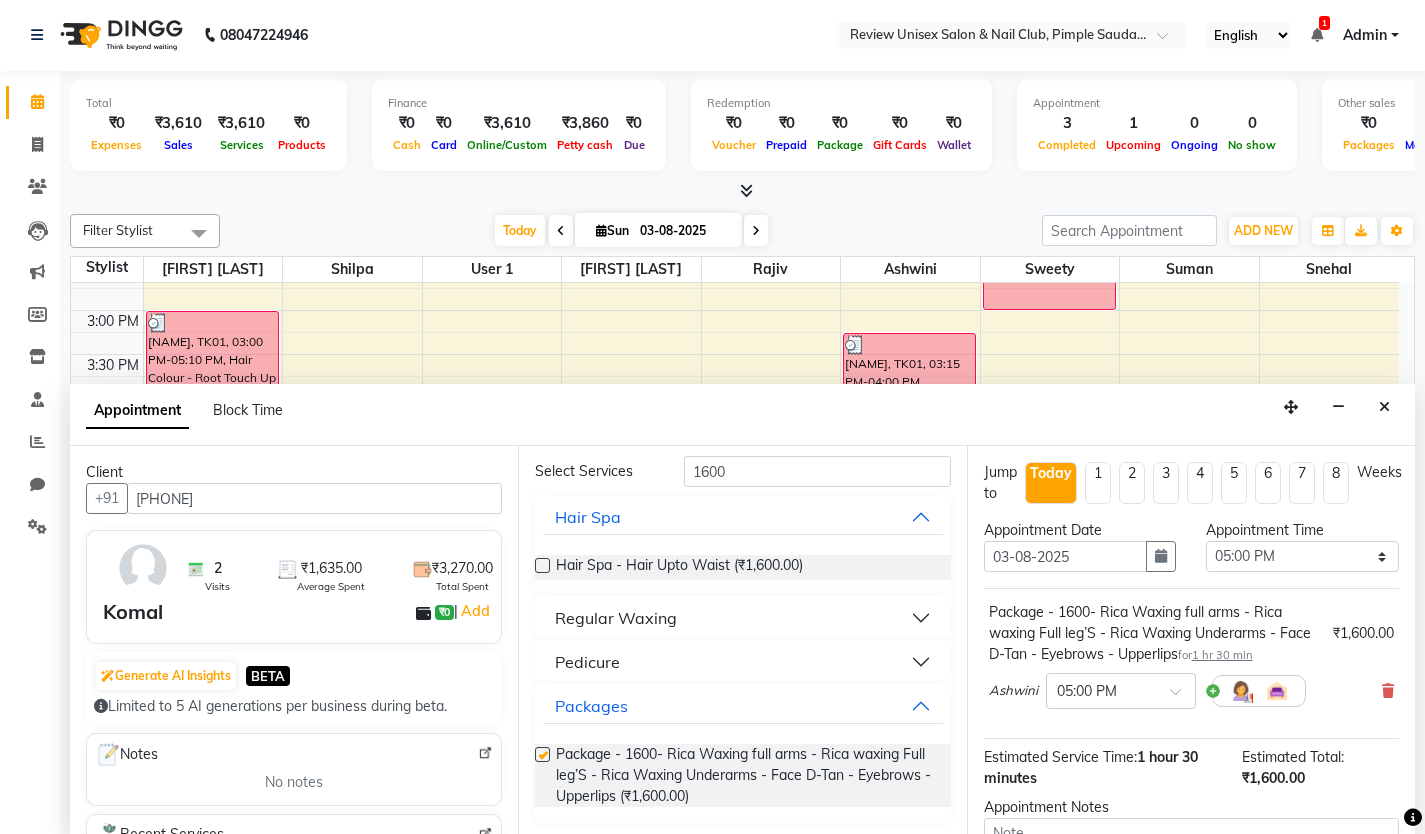 checkbox on "false" 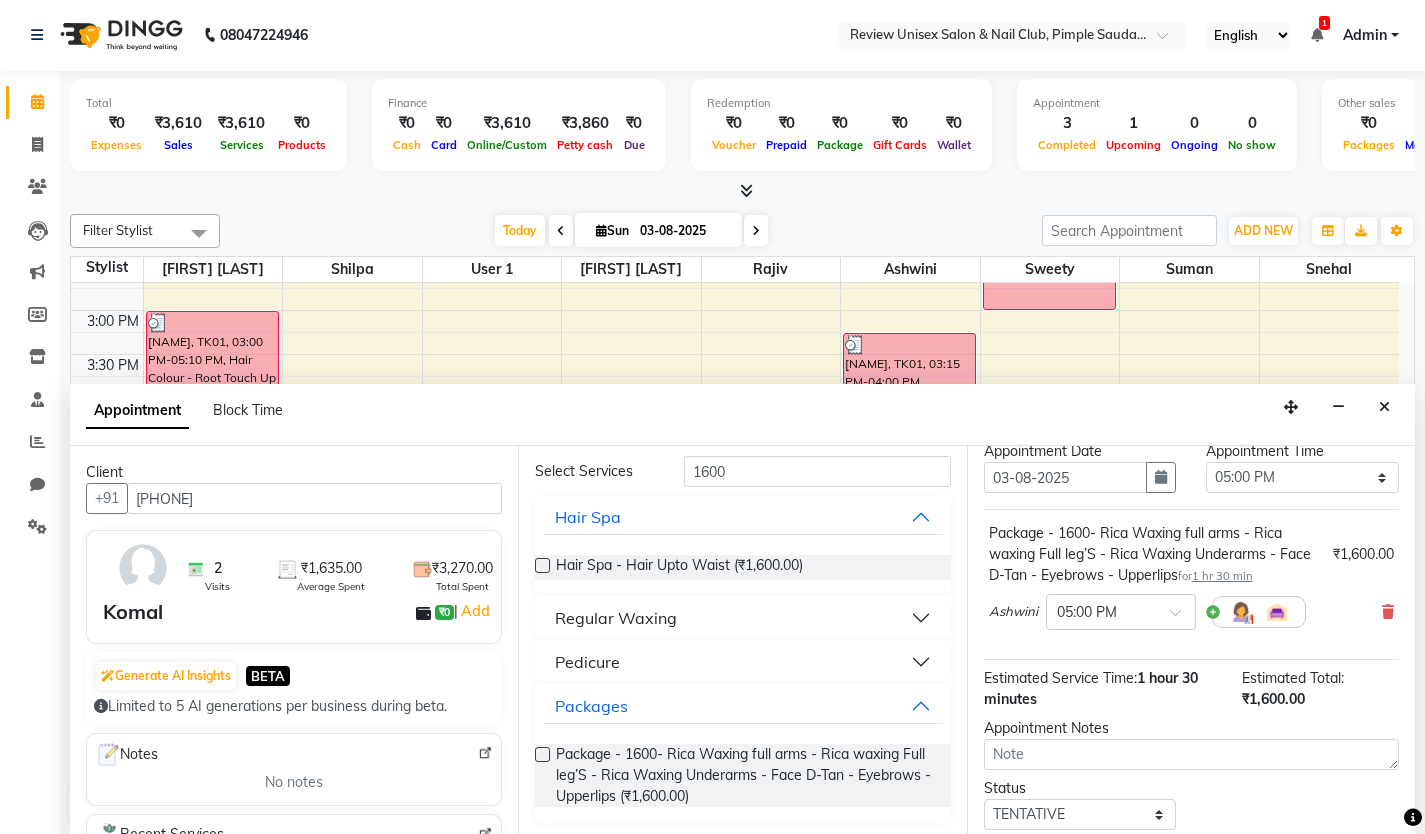 scroll, scrollTop: 201, scrollLeft: 0, axis: vertical 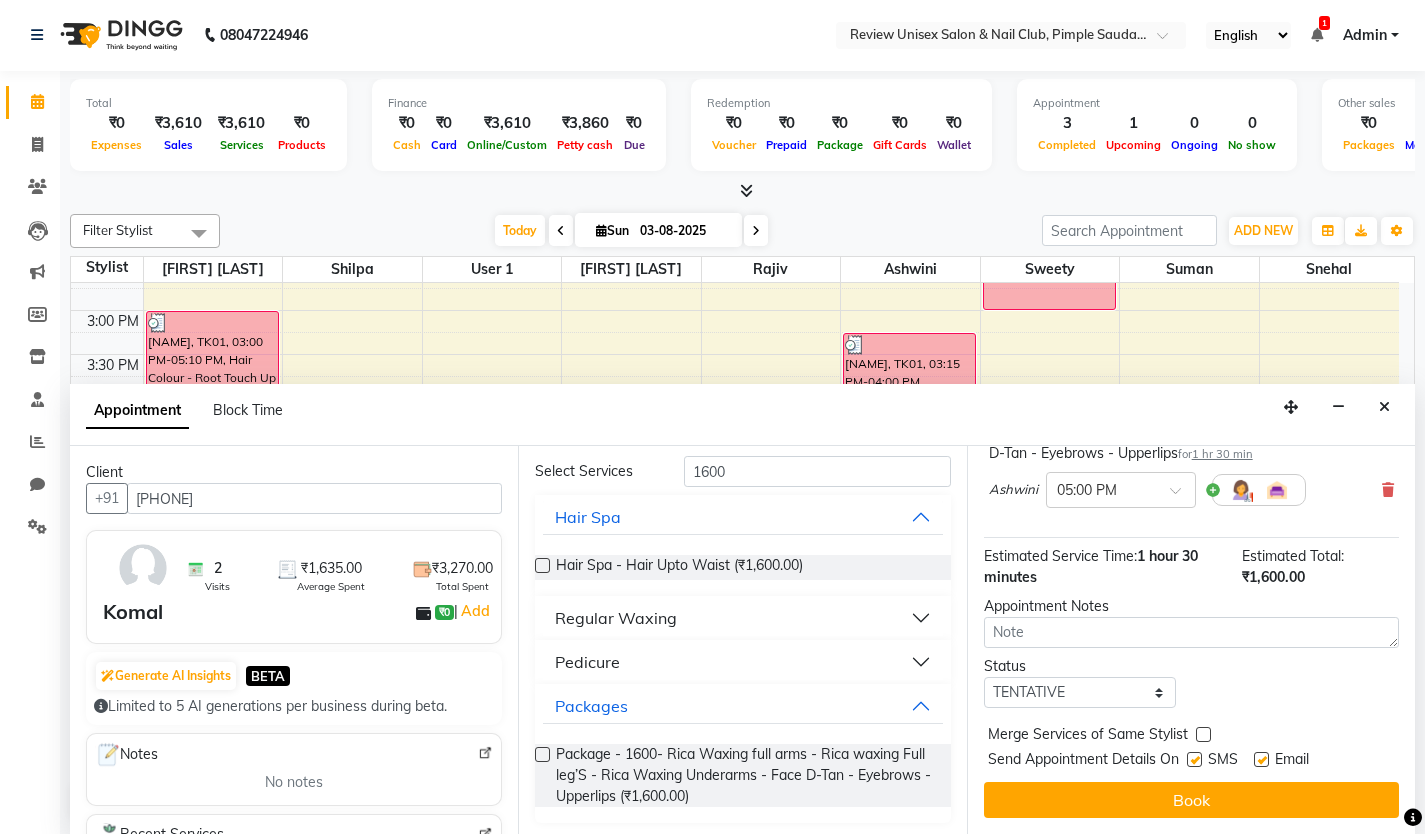 click at bounding box center (1194, 759) 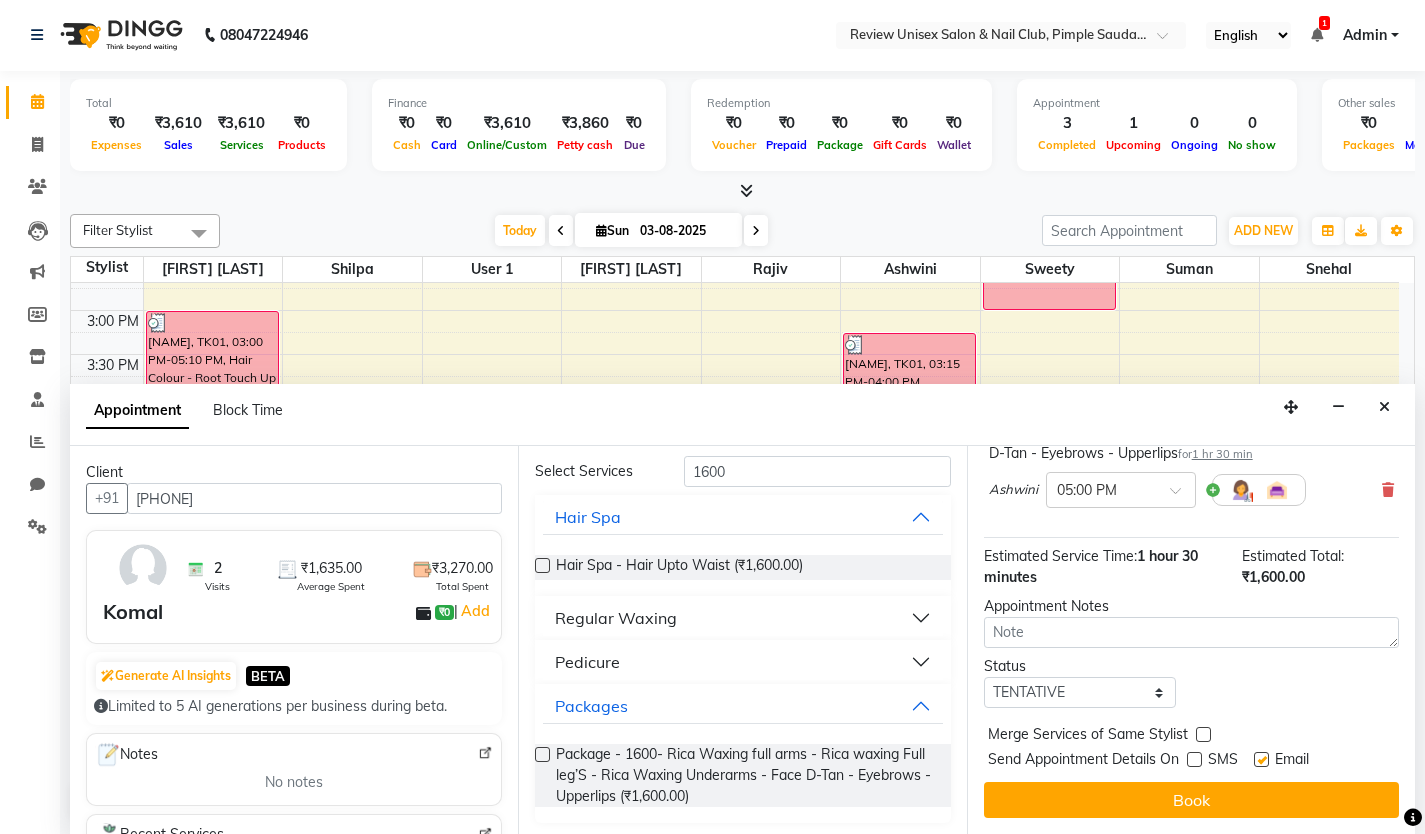 click at bounding box center [1261, 759] 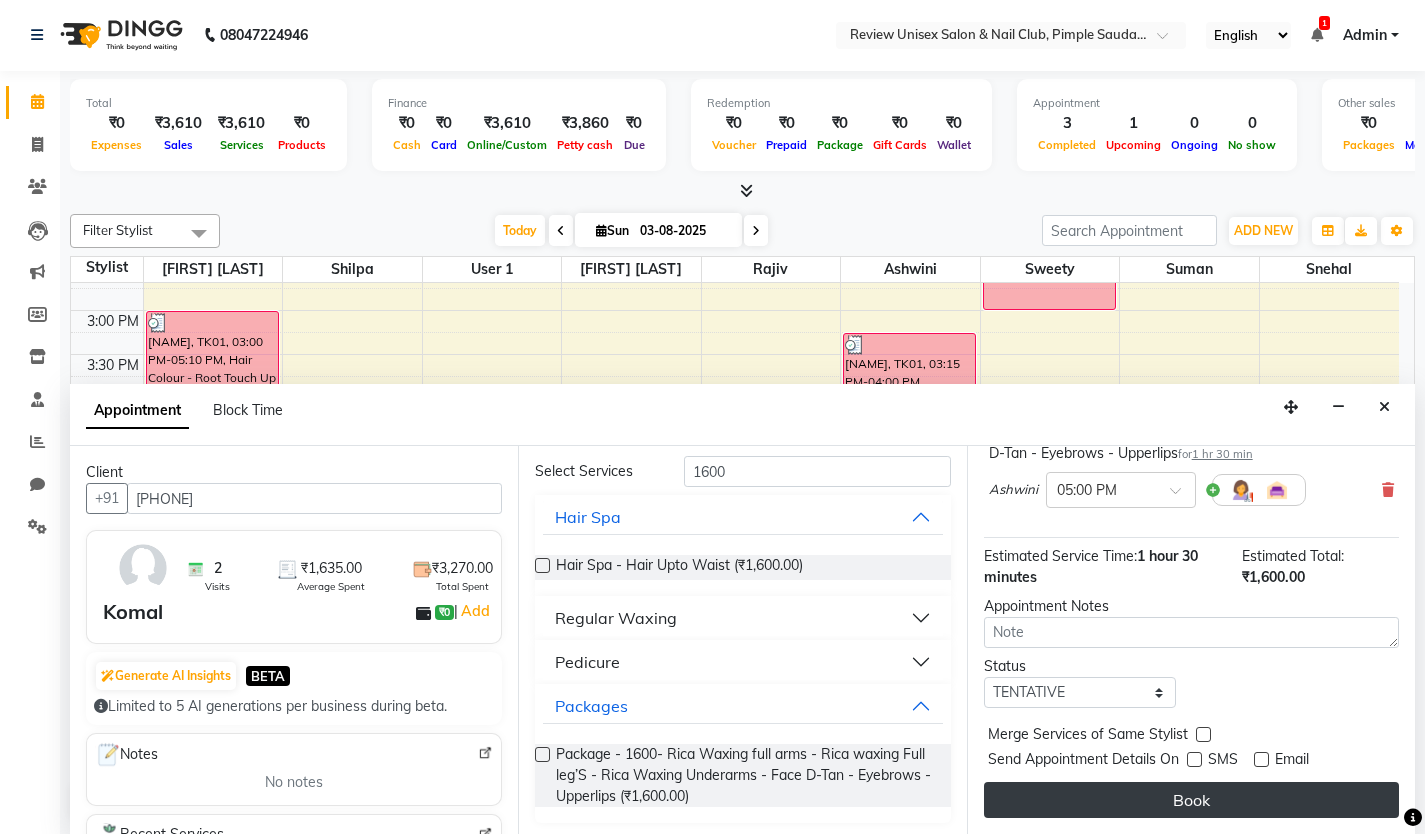 click on "Book" at bounding box center [1191, 800] 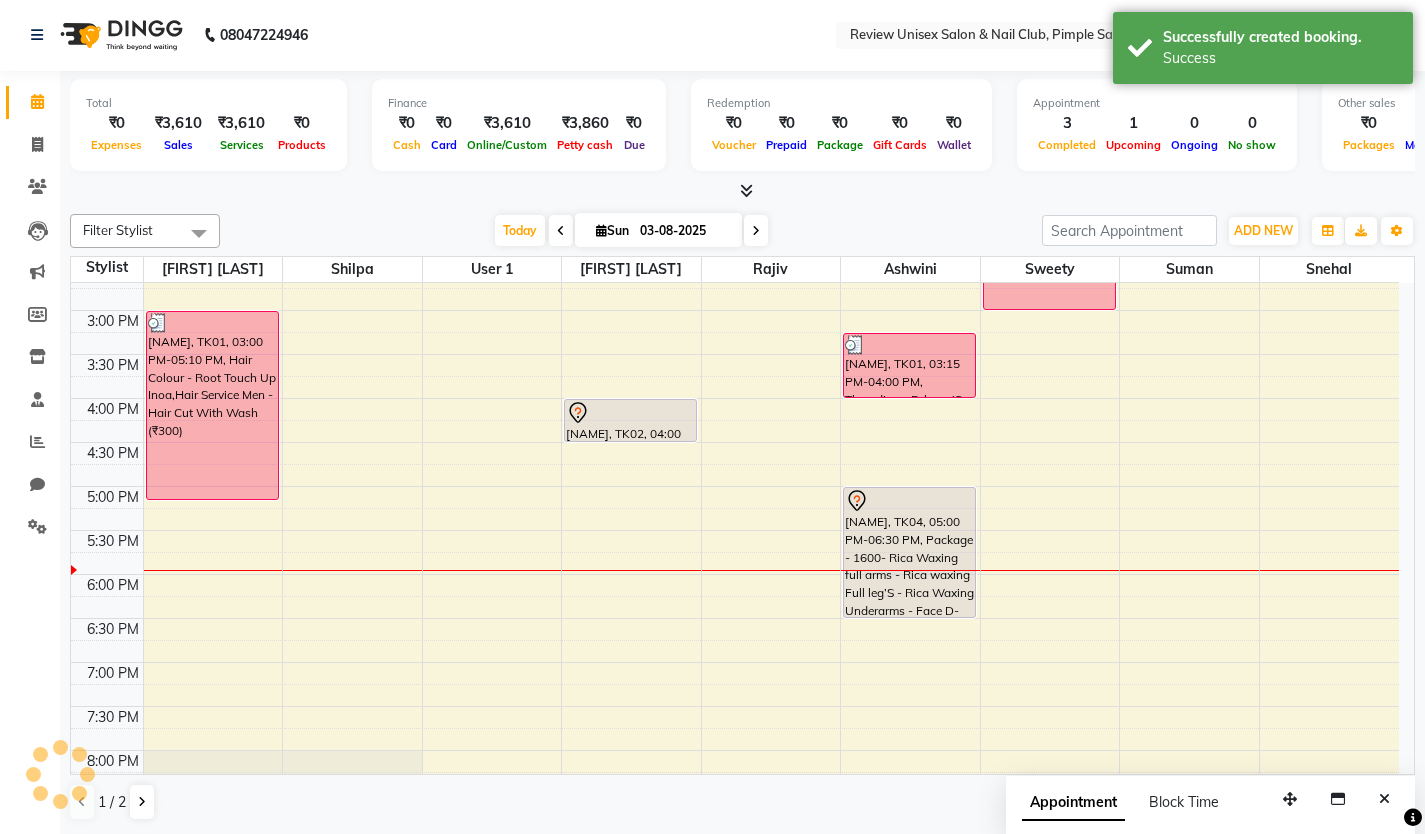 scroll, scrollTop: 0, scrollLeft: 0, axis: both 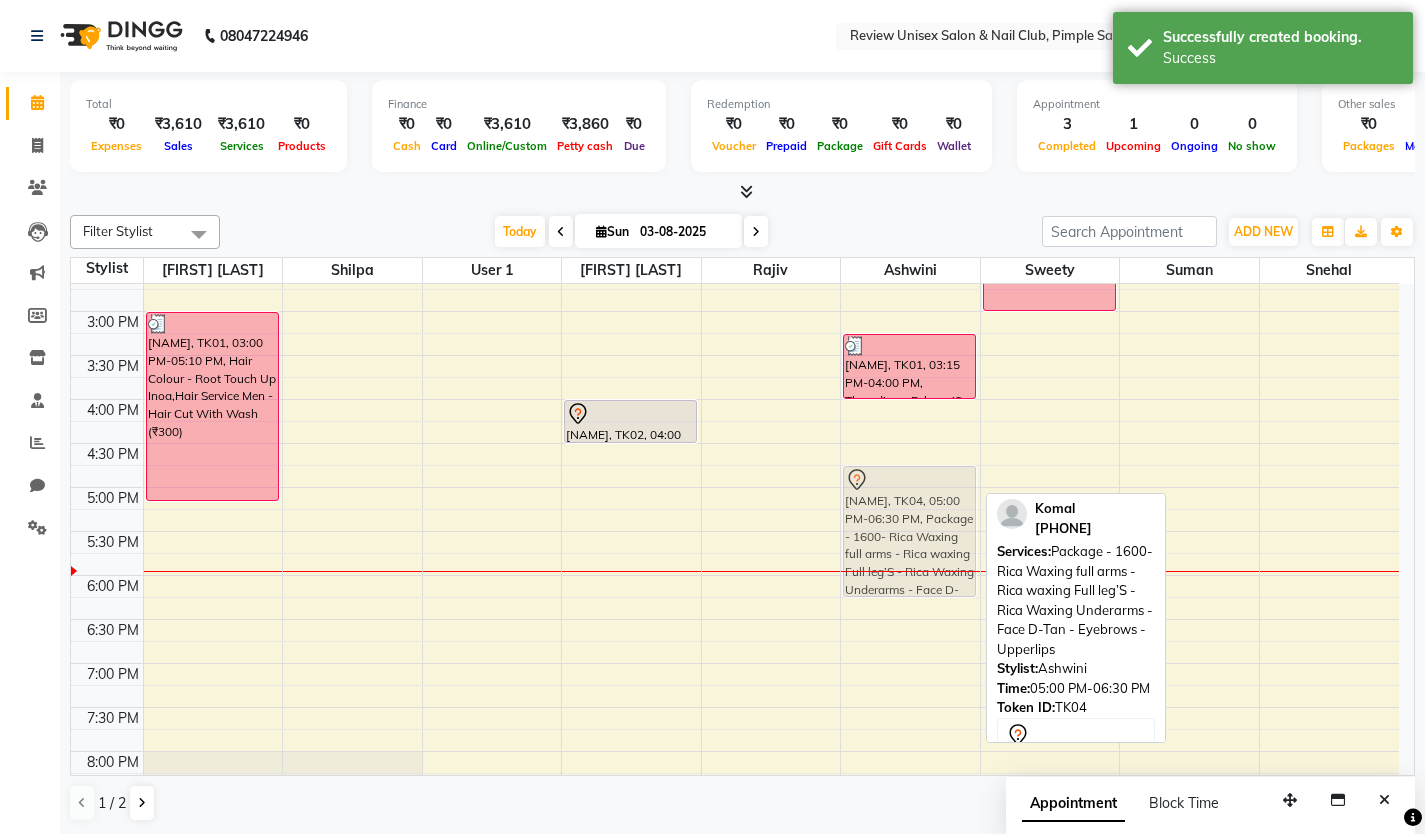 drag, startPoint x: 913, startPoint y: 543, endPoint x: 915, endPoint y: 520, distance: 23.086792 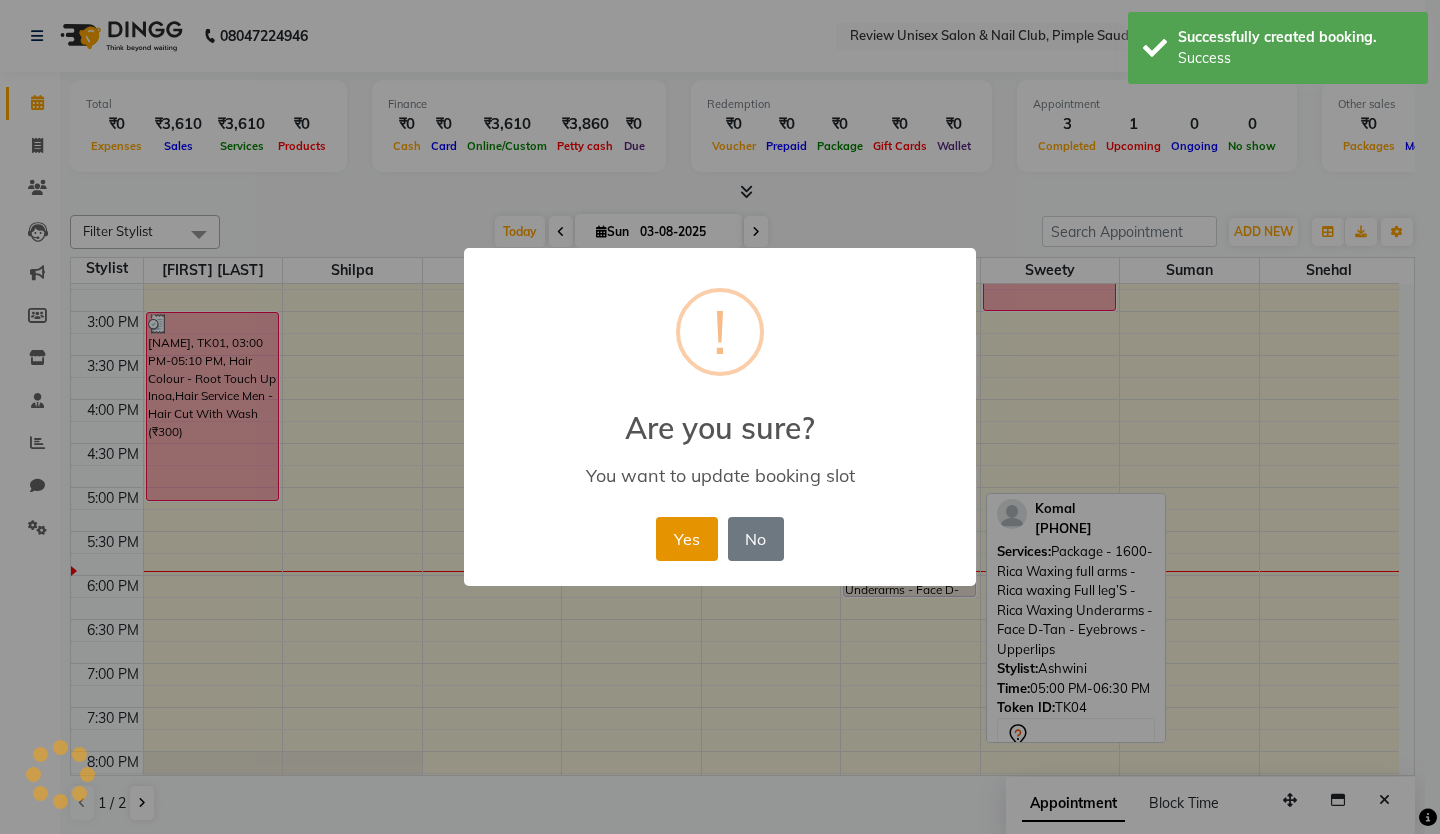 click on "Yes" at bounding box center [686, 539] 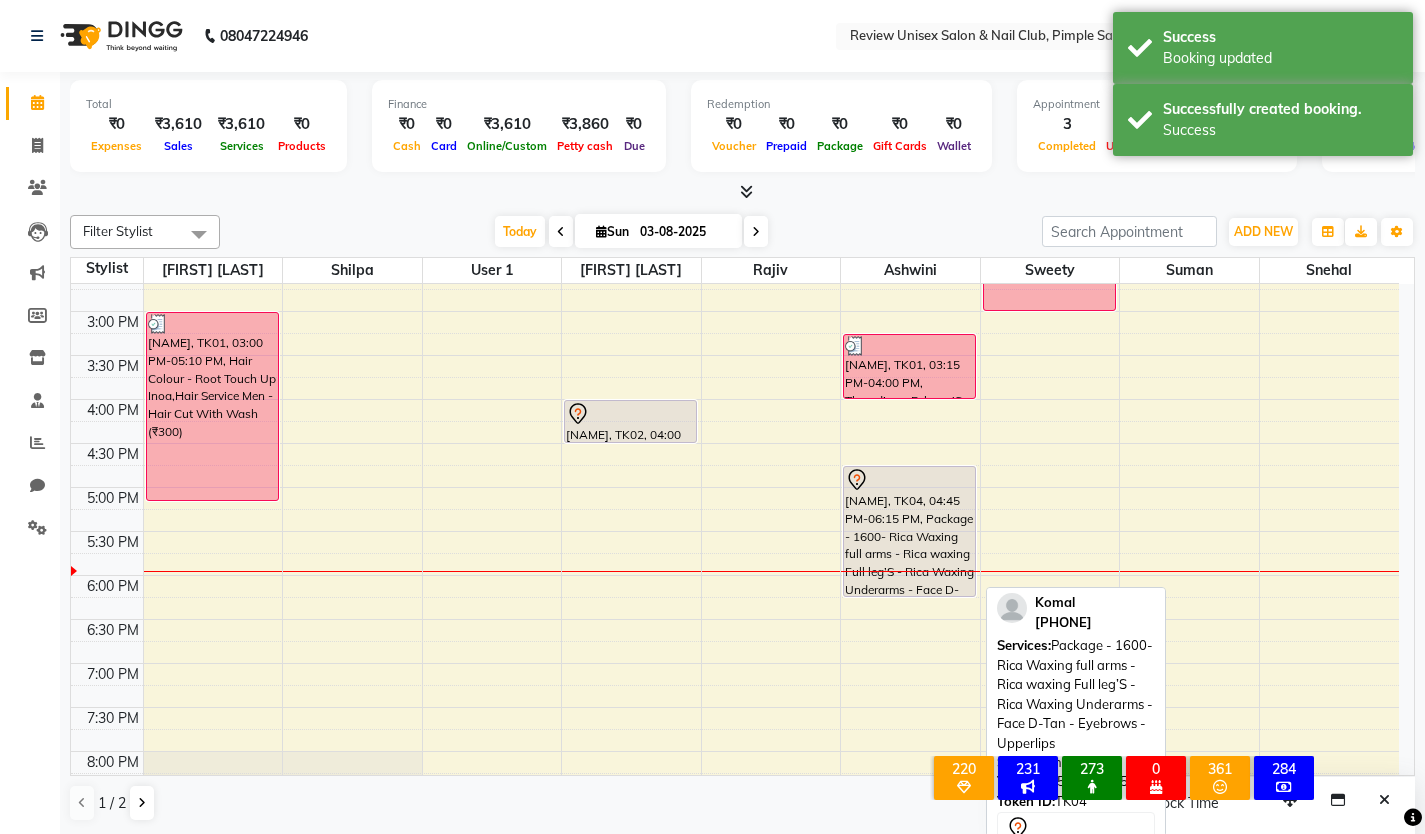 click on "[NAME], TK04, 04:45 PM-06:15 PM, Package - 1600- Rica Waxing full arms - Rica waxing Full leg’S - Rica Waxing Underarms - Face D-Tan - Eyebrows - Upperlips" at bounding box center (909, 531) 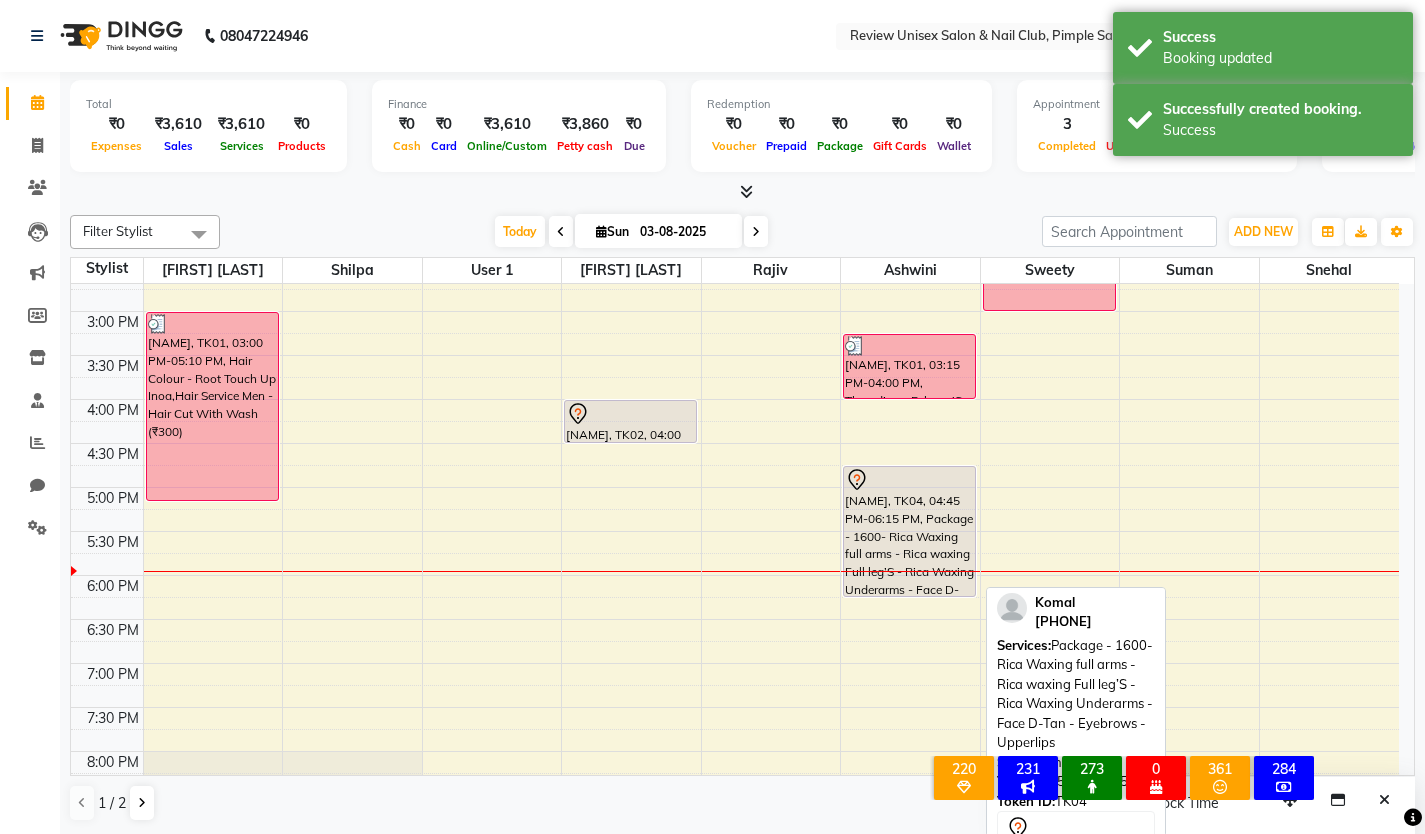 click on "[NAME], TK04, 04:45 PM-06:15 PM, Package - 1600- Rica Waxing full arms - Rica waxing Full leg’S - Rica Waxing Underarms - Face D-Tan - Eyebrows - Upperlips" at bounding box center [909, 531] 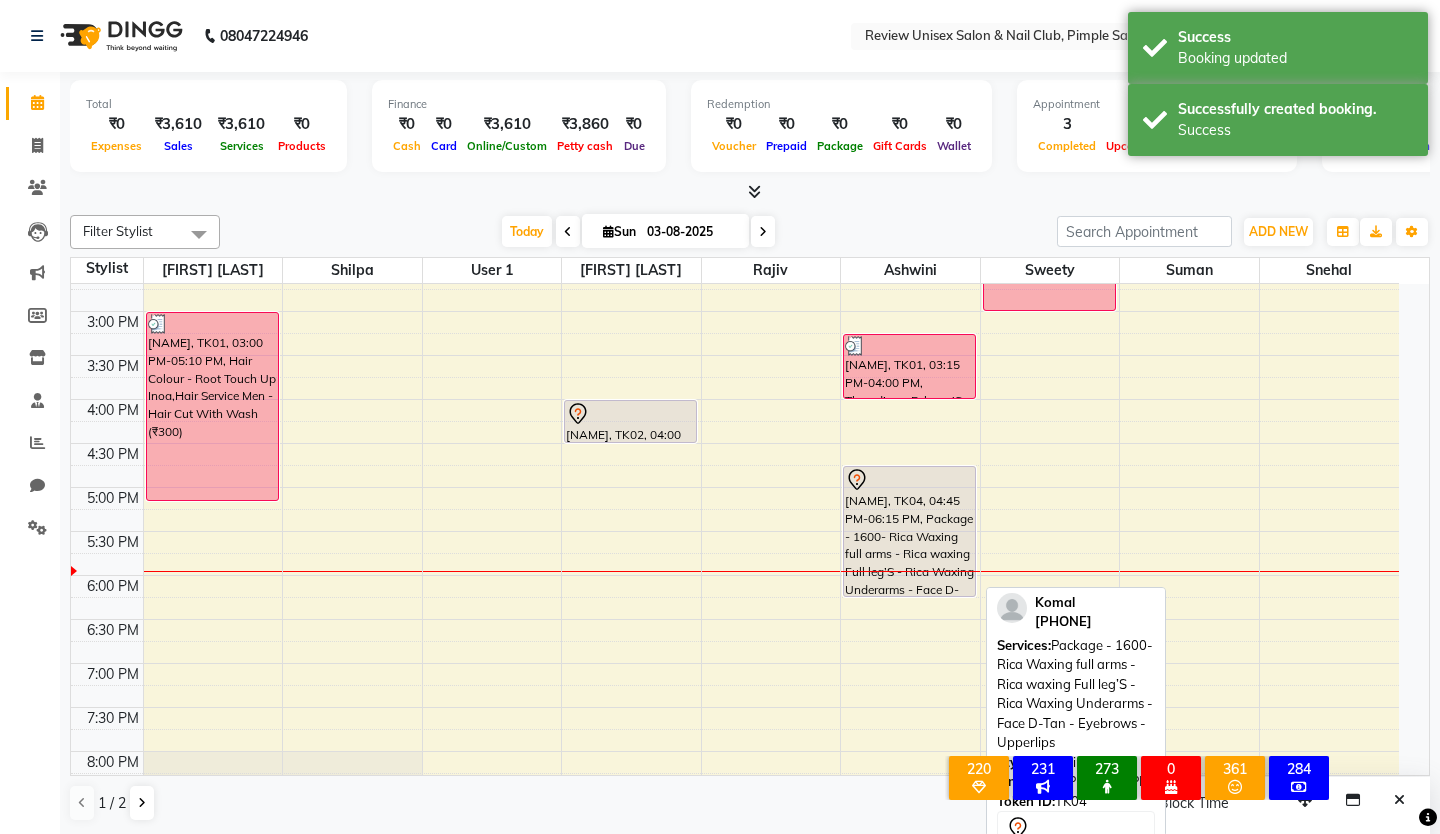 select on "7" 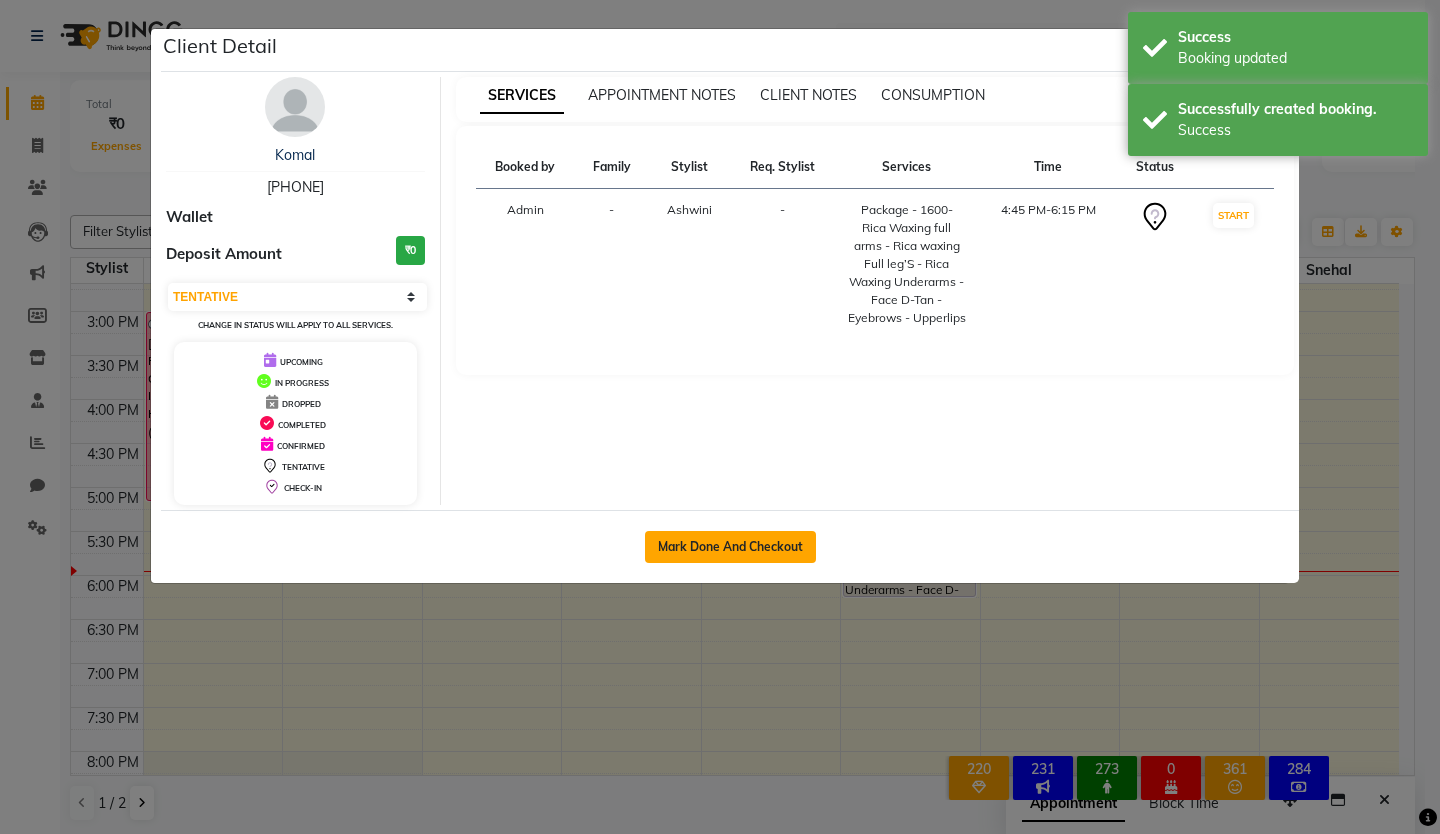 click on "Mark Done And Checkout" 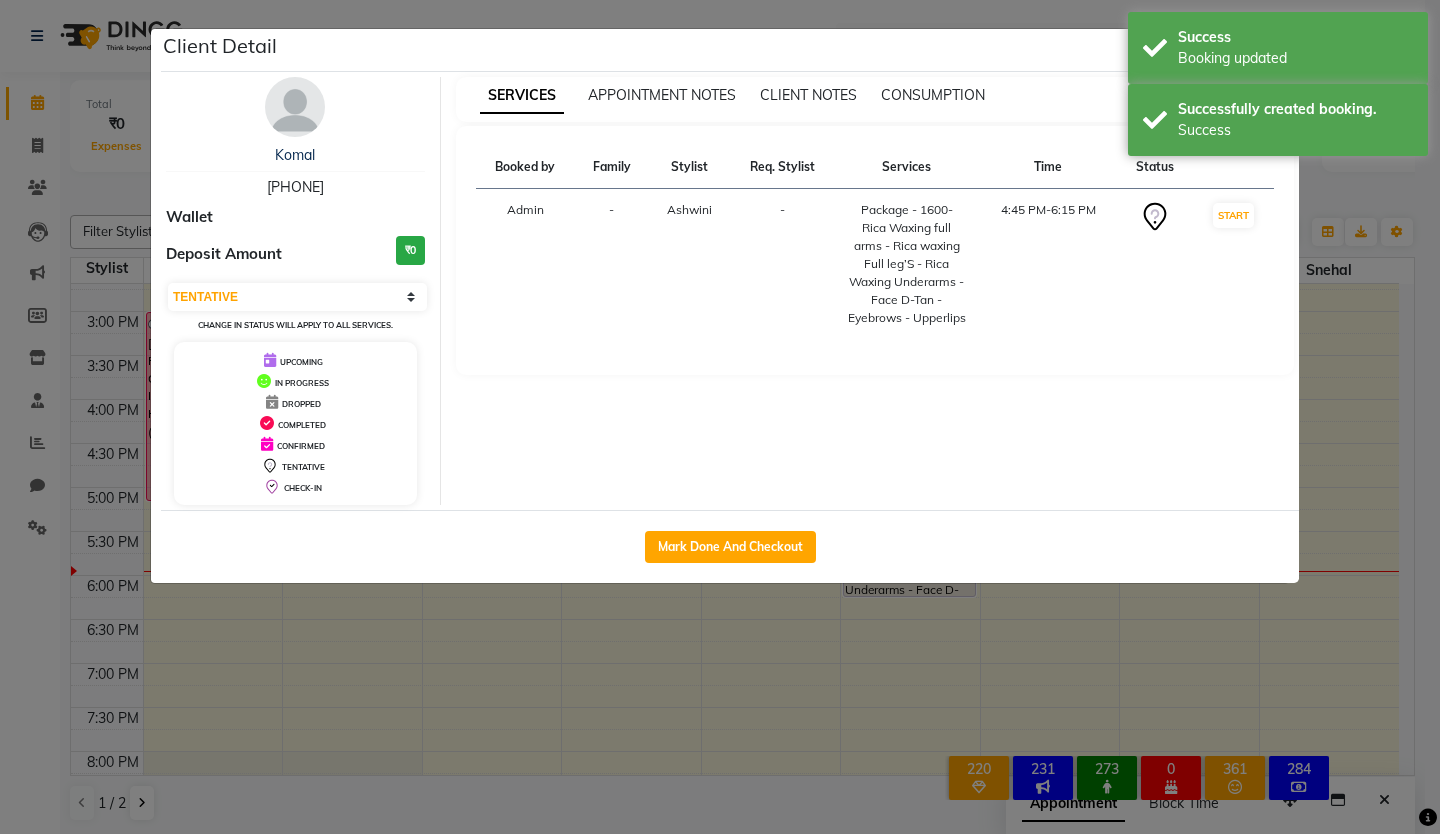 select on "service" 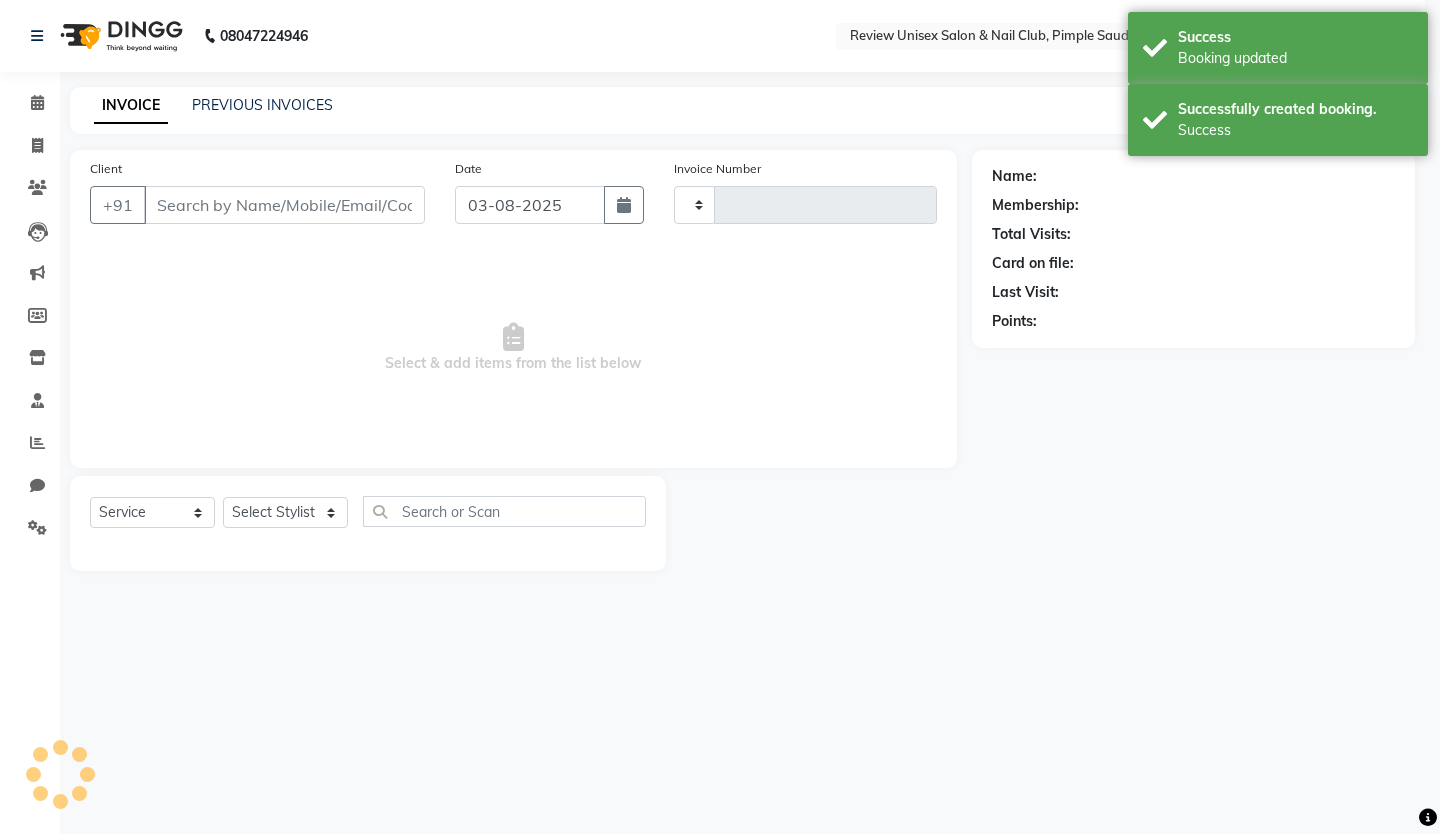 select on "3" 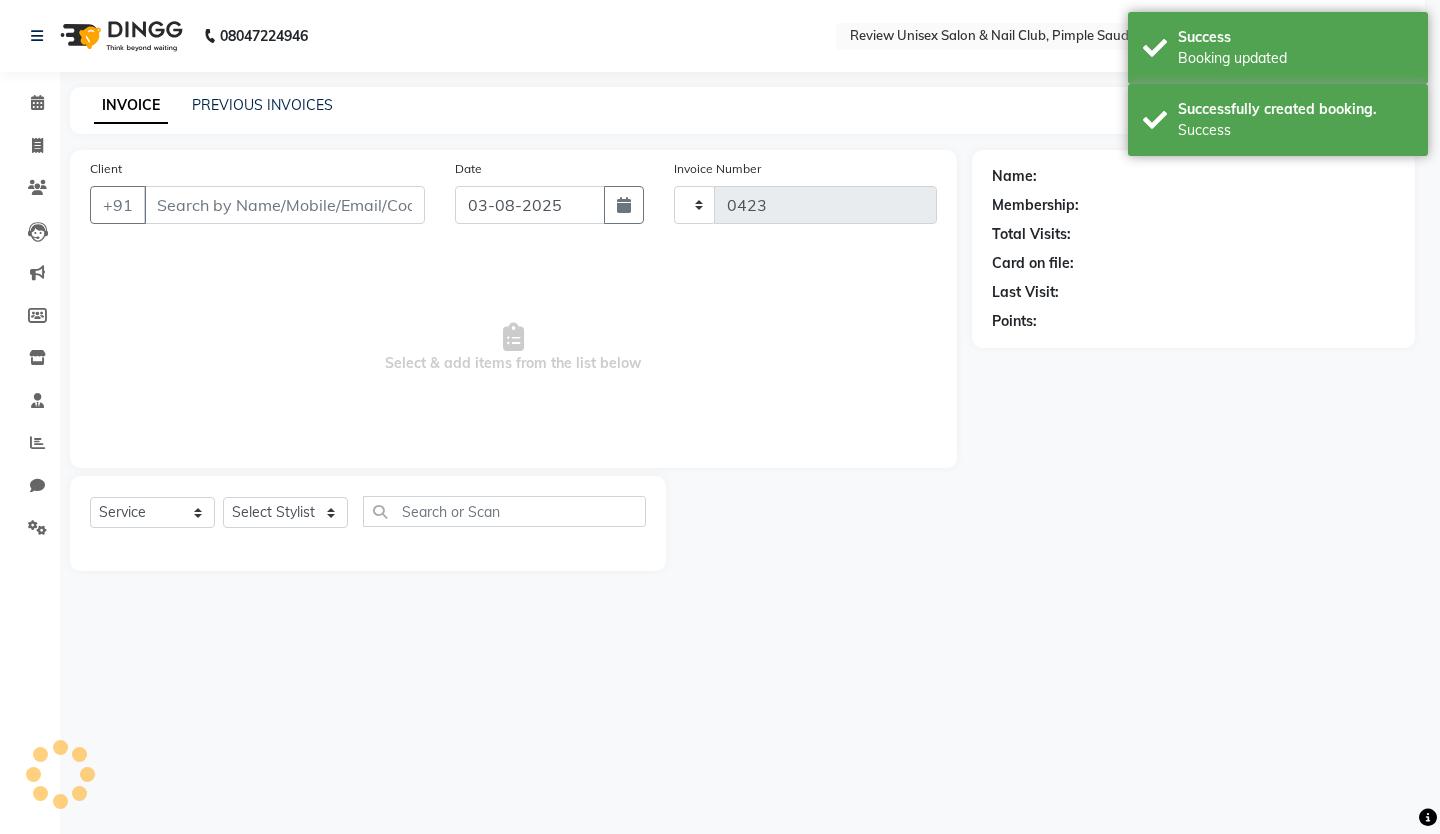 select on "766" 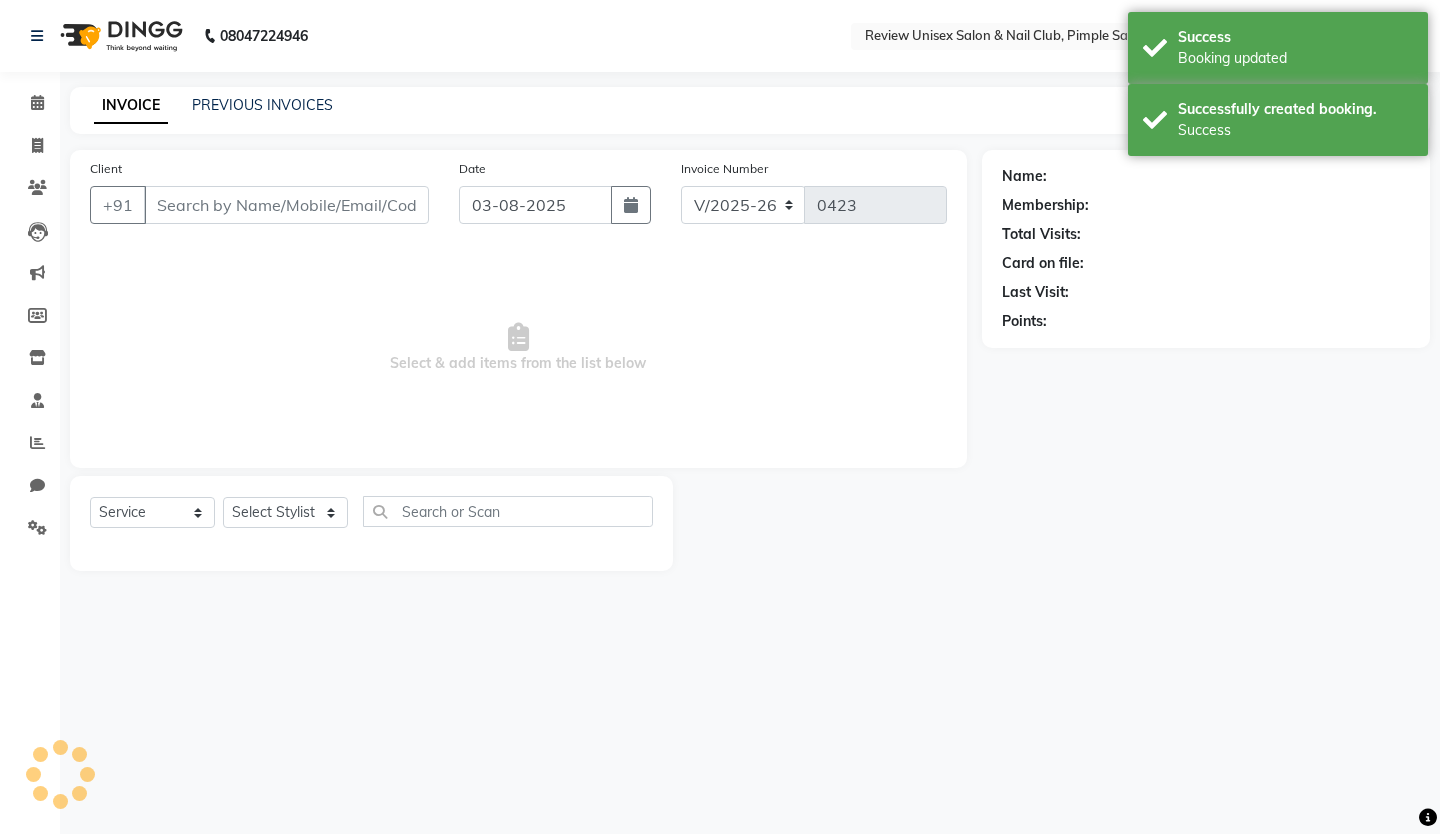 type on "[PHONE]" 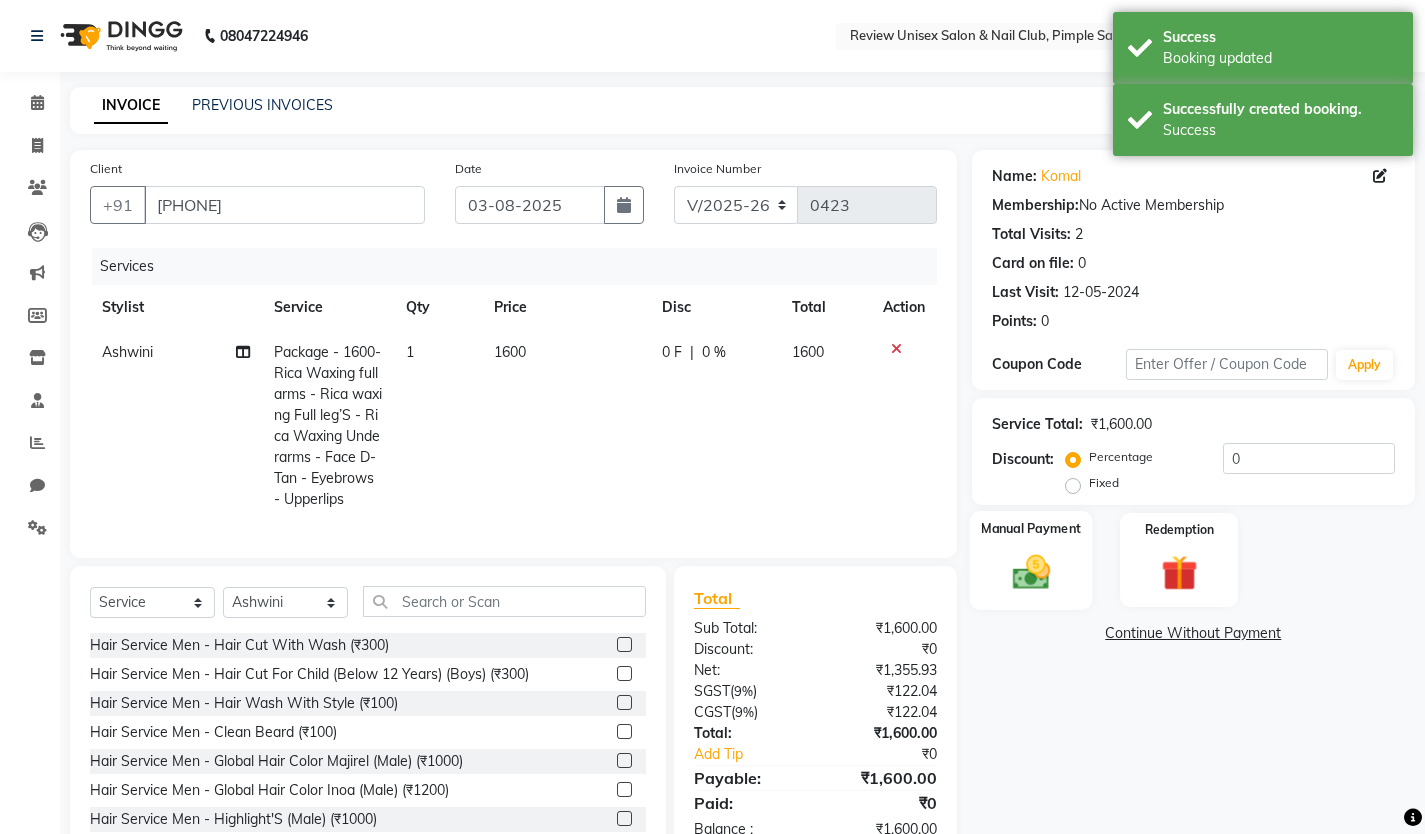 click 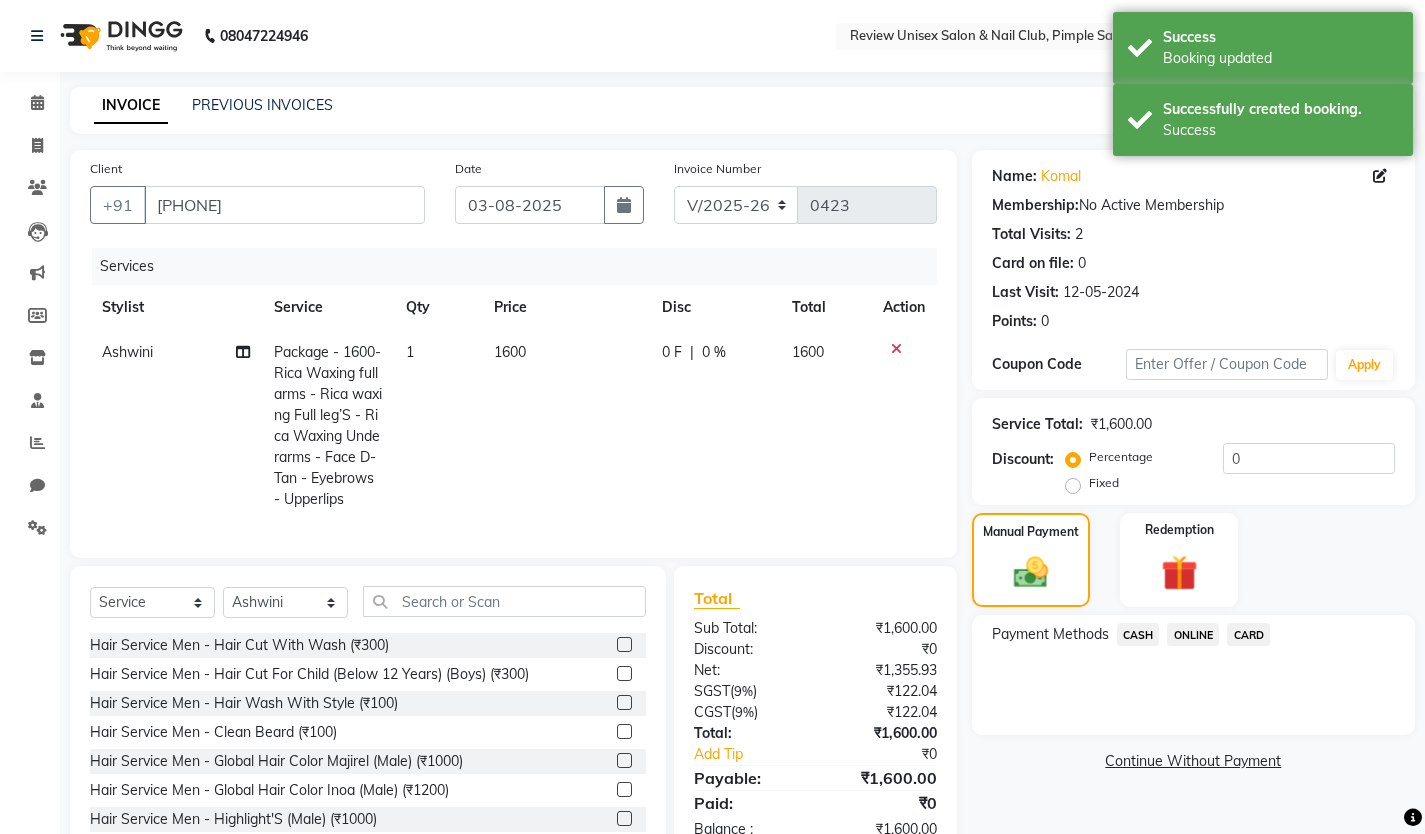click on "ONLINE" 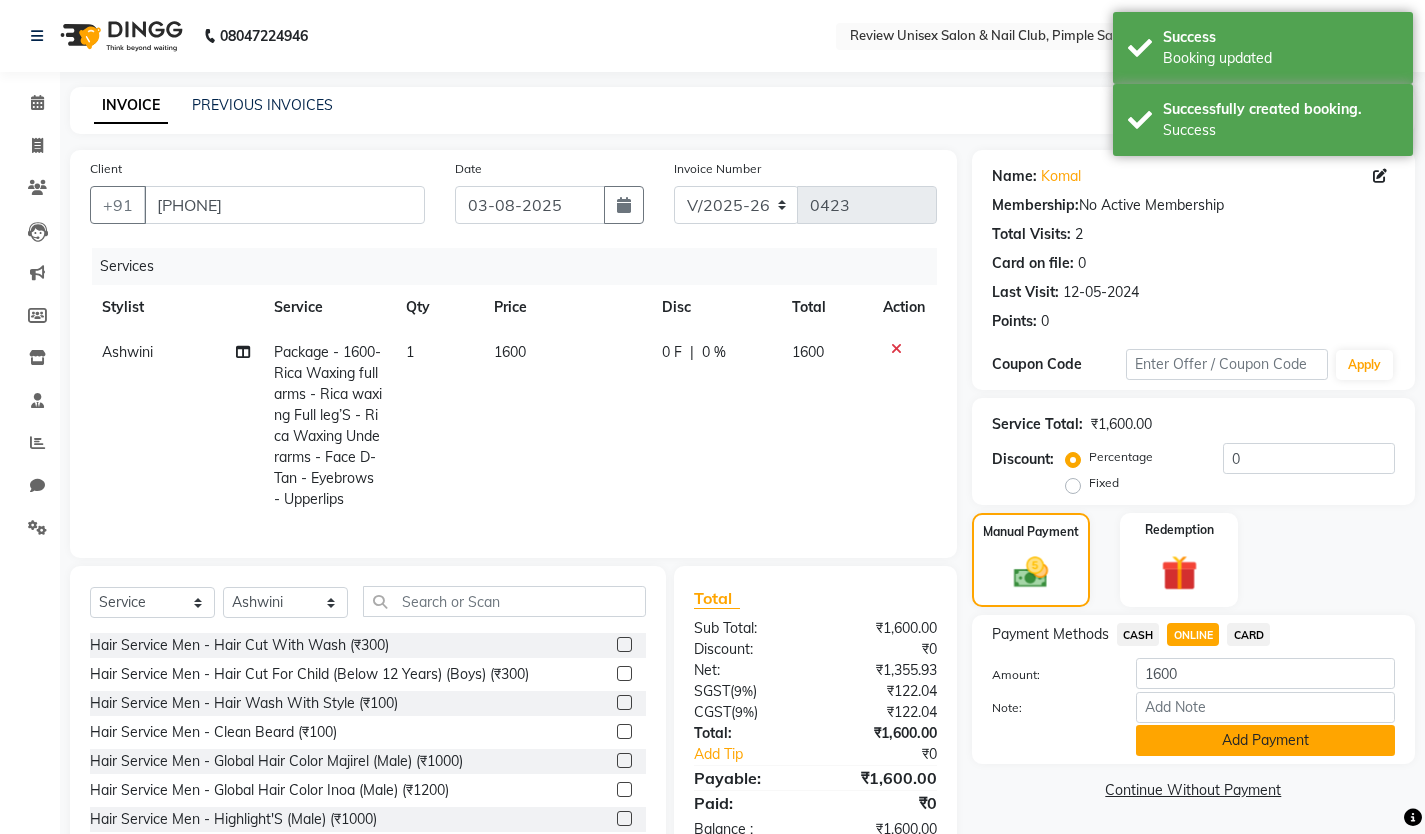 click on "Add Payment" 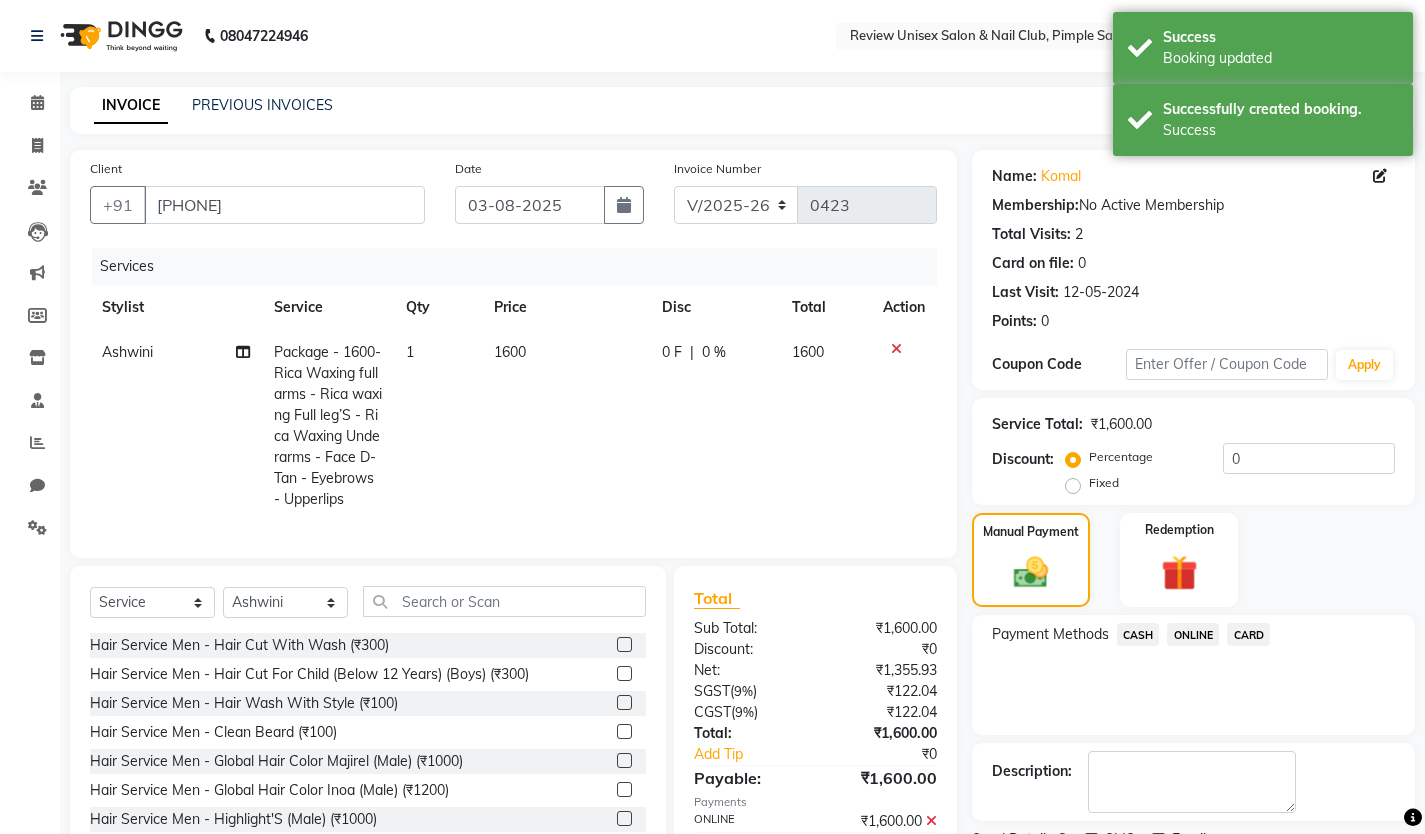 scroll, scrollTop: 134, scrollLeft: 0, axis: vertical 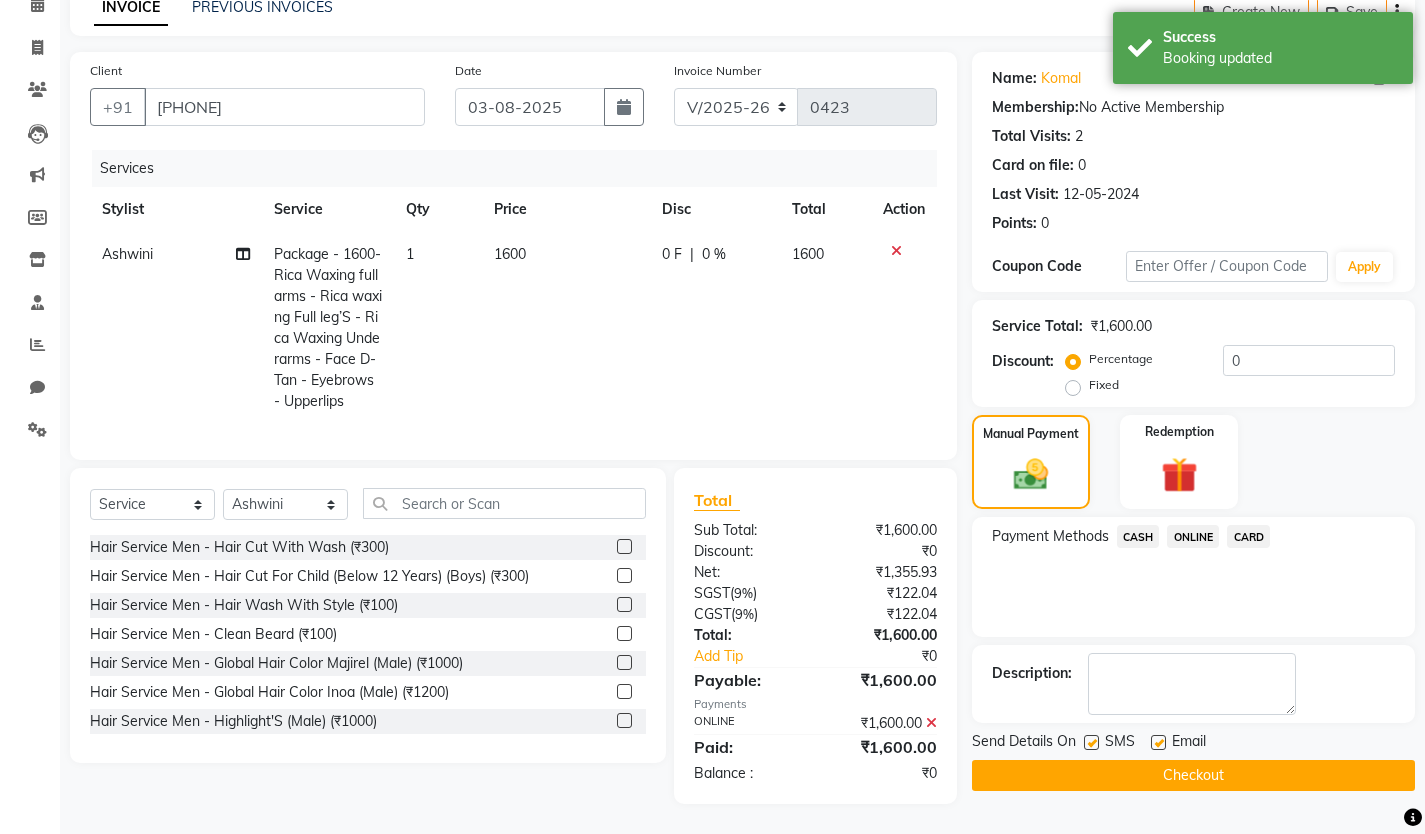 click 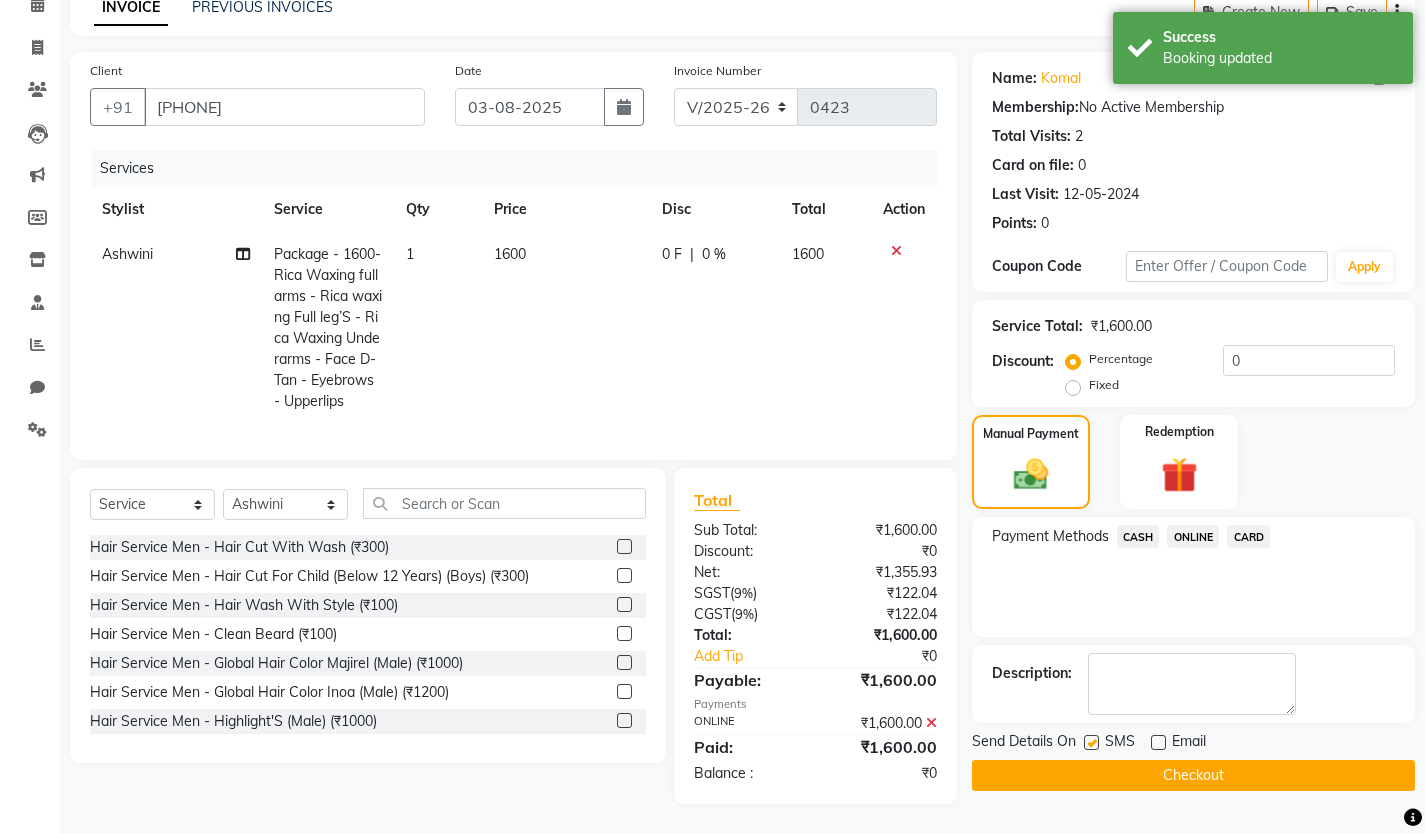 click 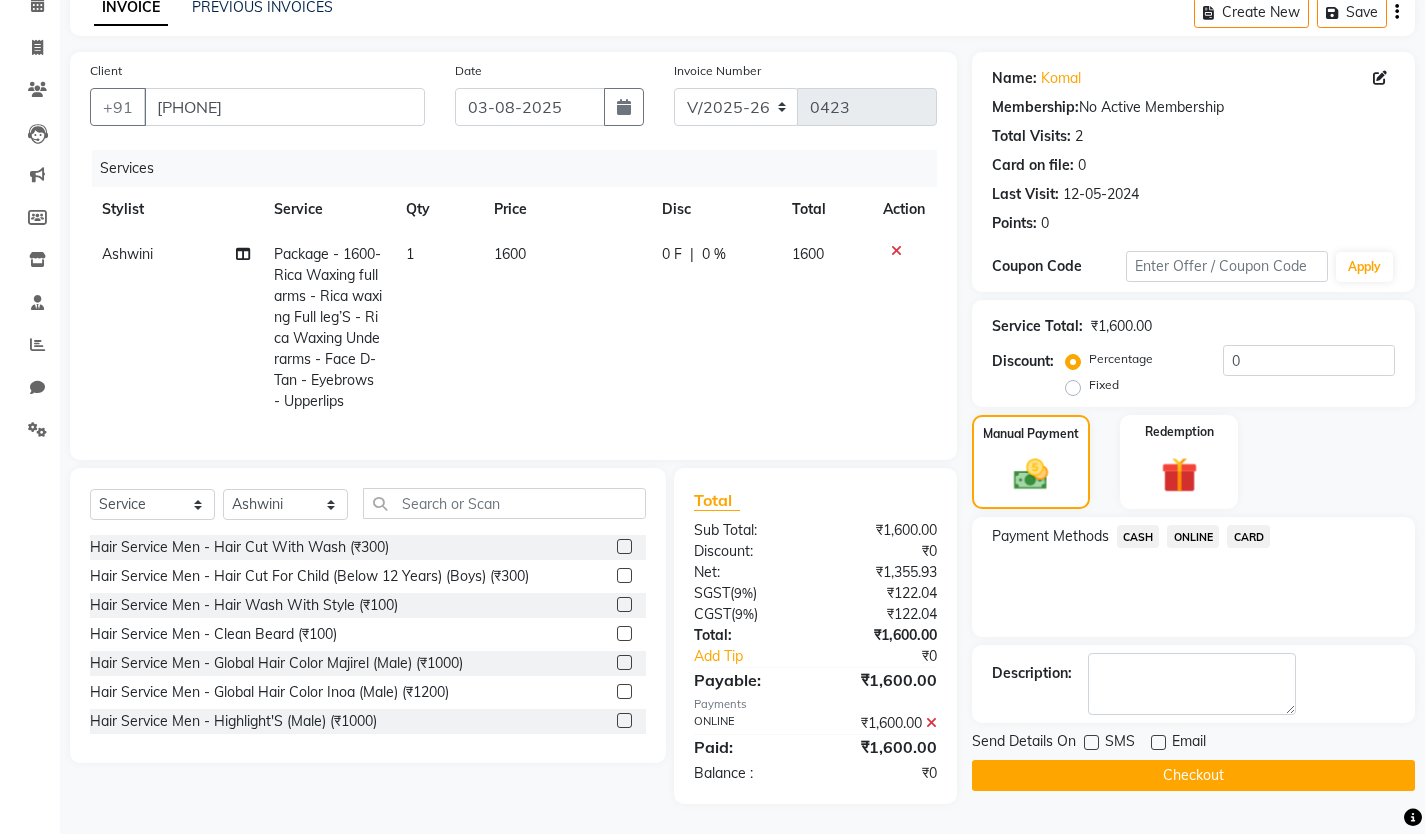 click on "Checkout" 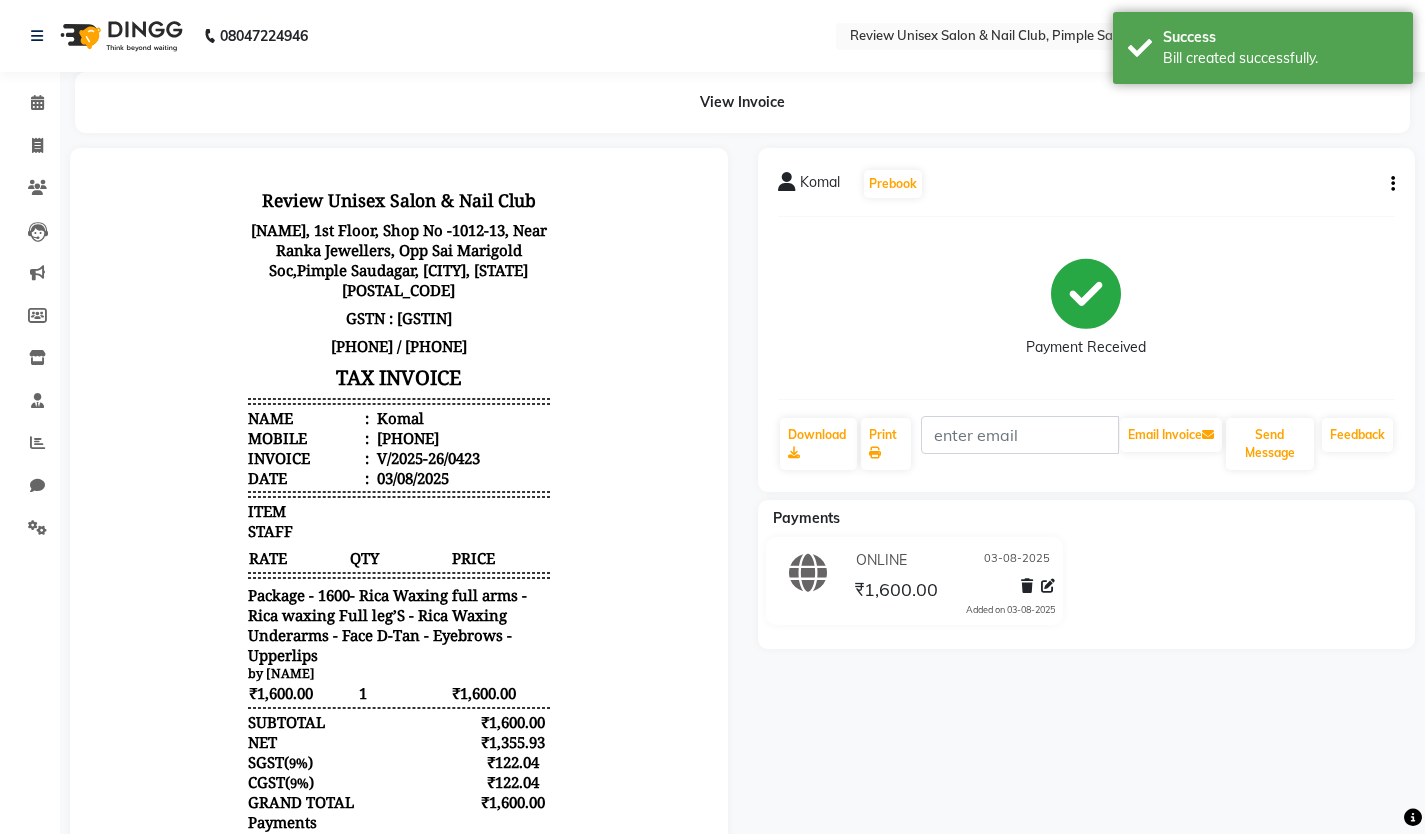scroll, scrollTop: 0, scrollLeft: 0, axis: both 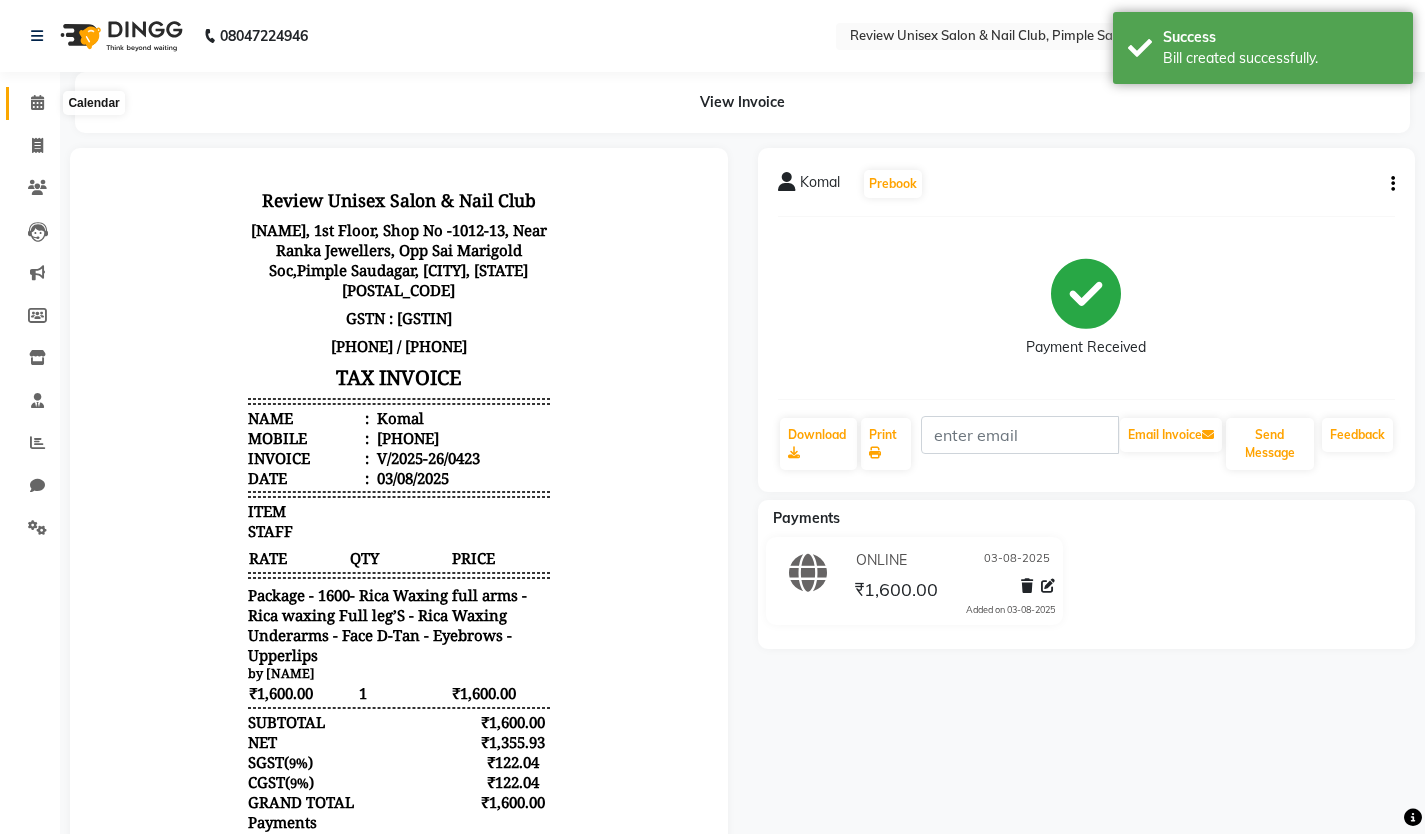 click 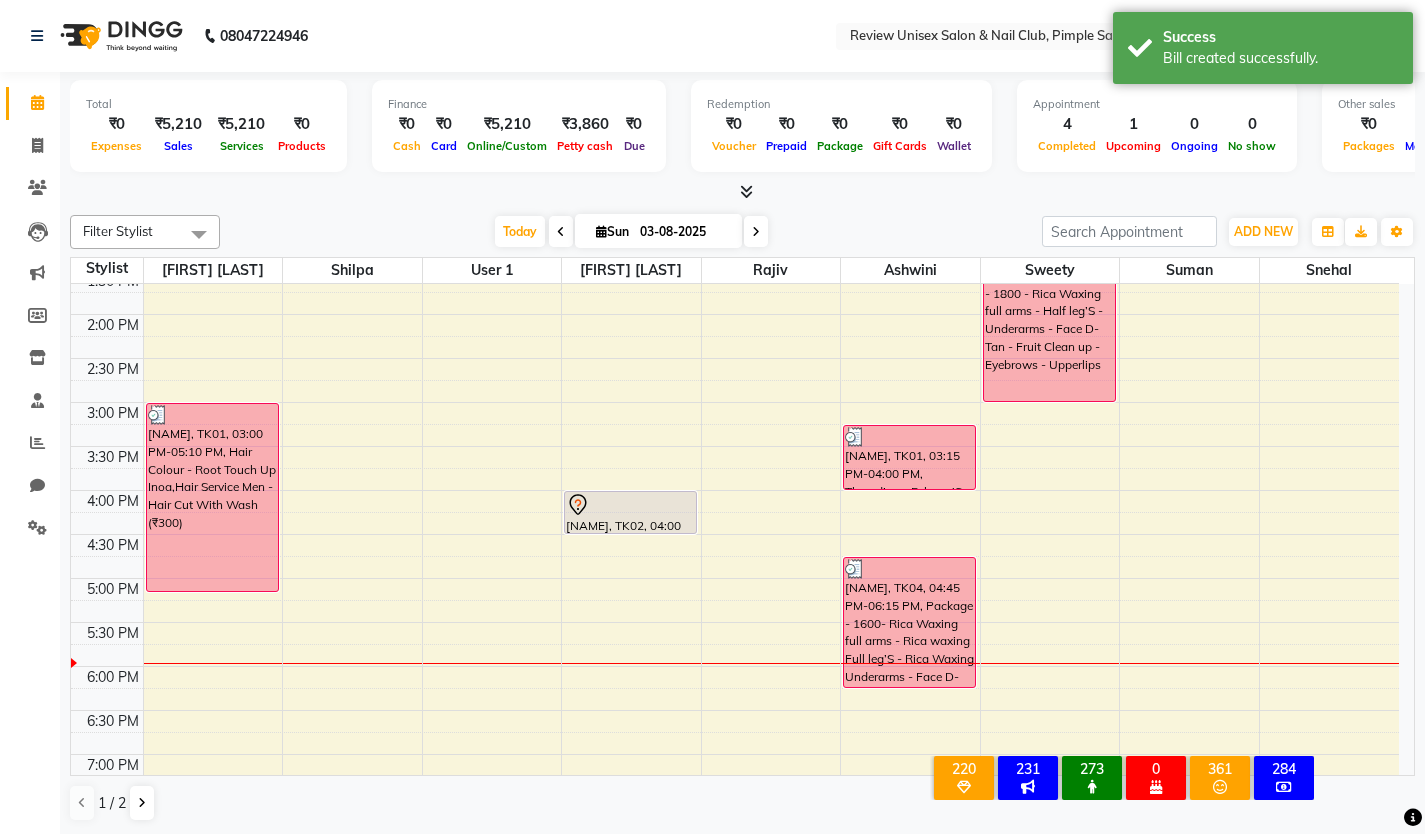 scroll, scrollTop: 600, scrollLeft: 0, axis: vertical 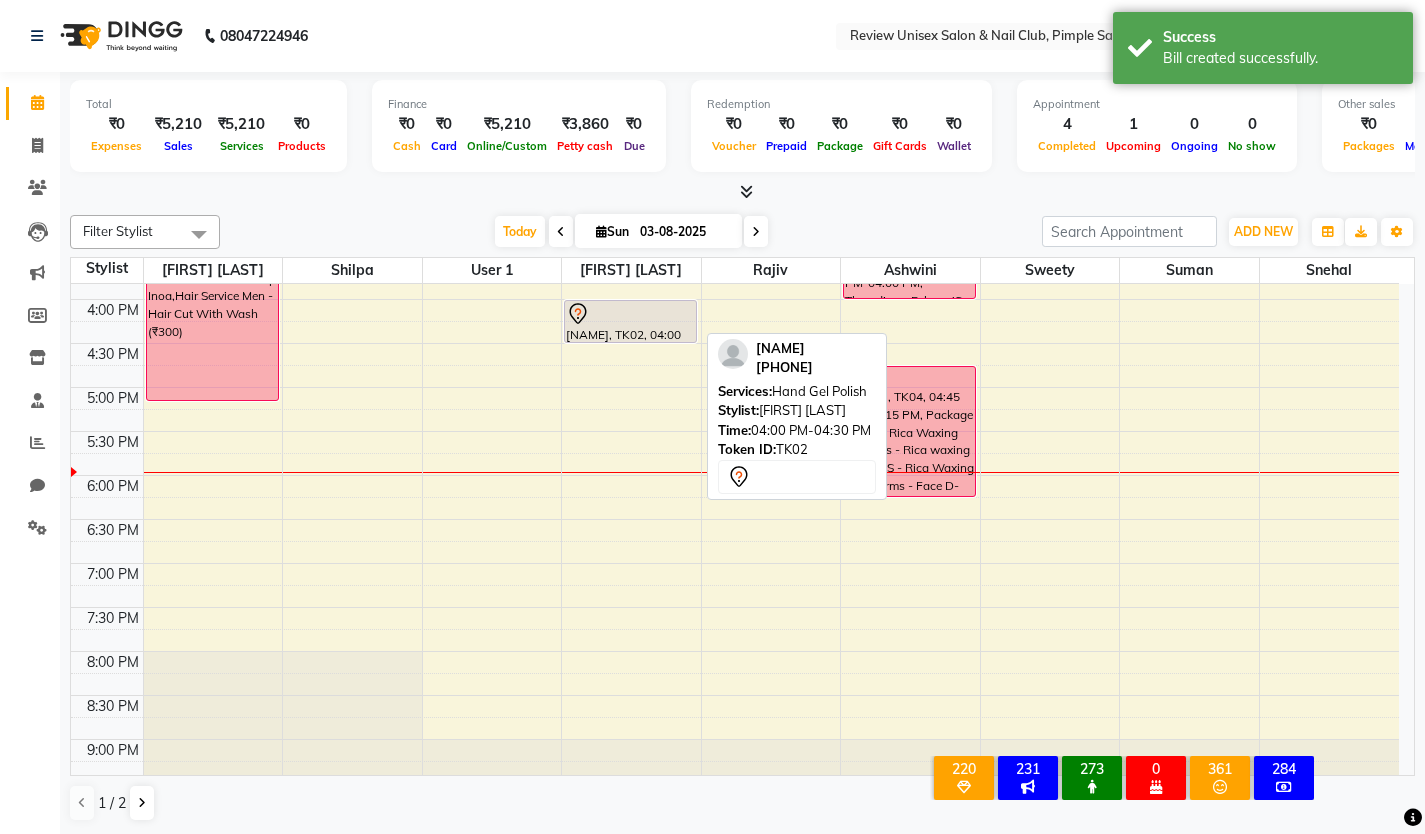 click on "[NAME], TK02, 04:00 PM-04:30 PM, Hand Gel Polish" at bounding box center (630, 321) 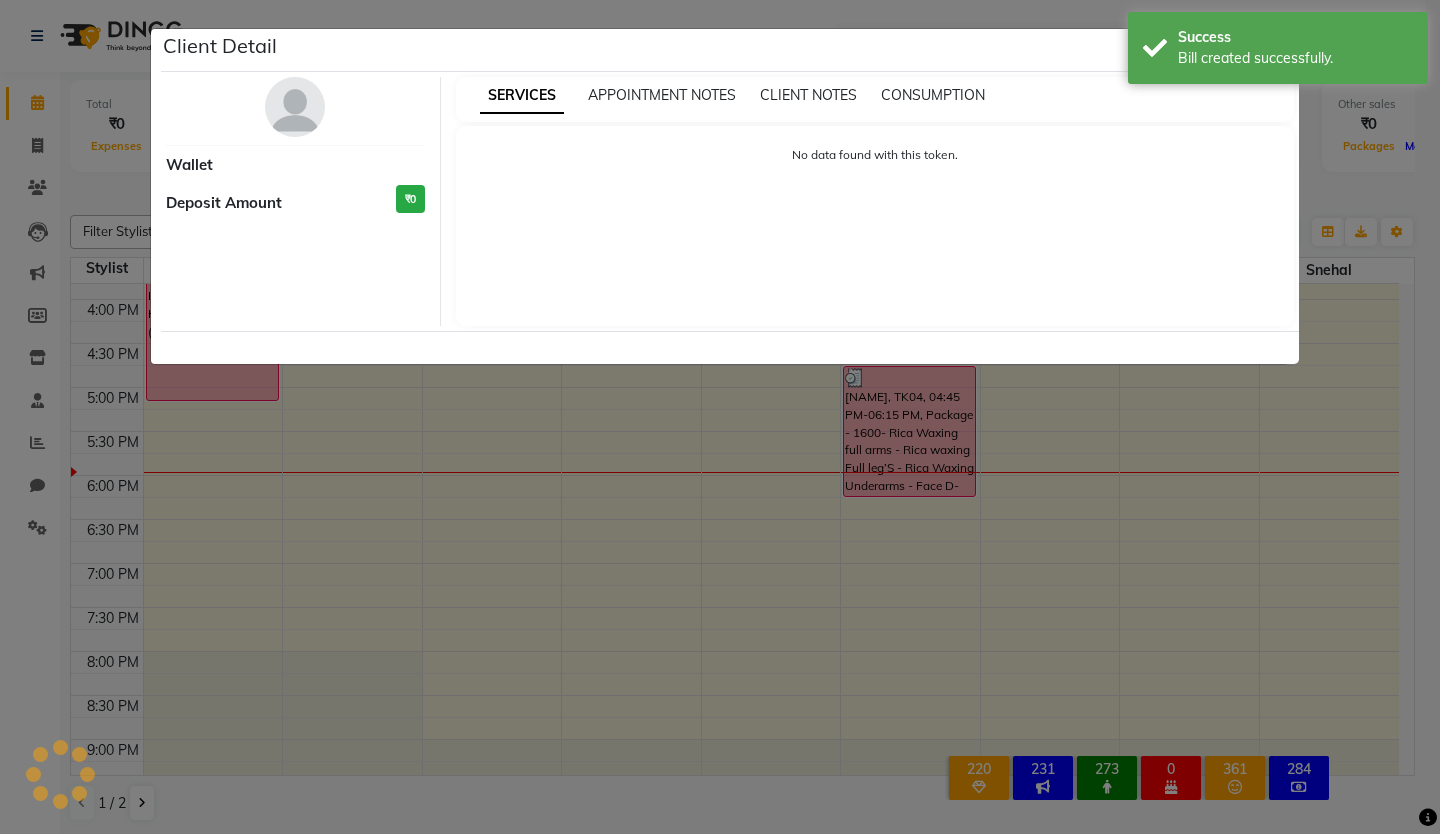 select on "7" 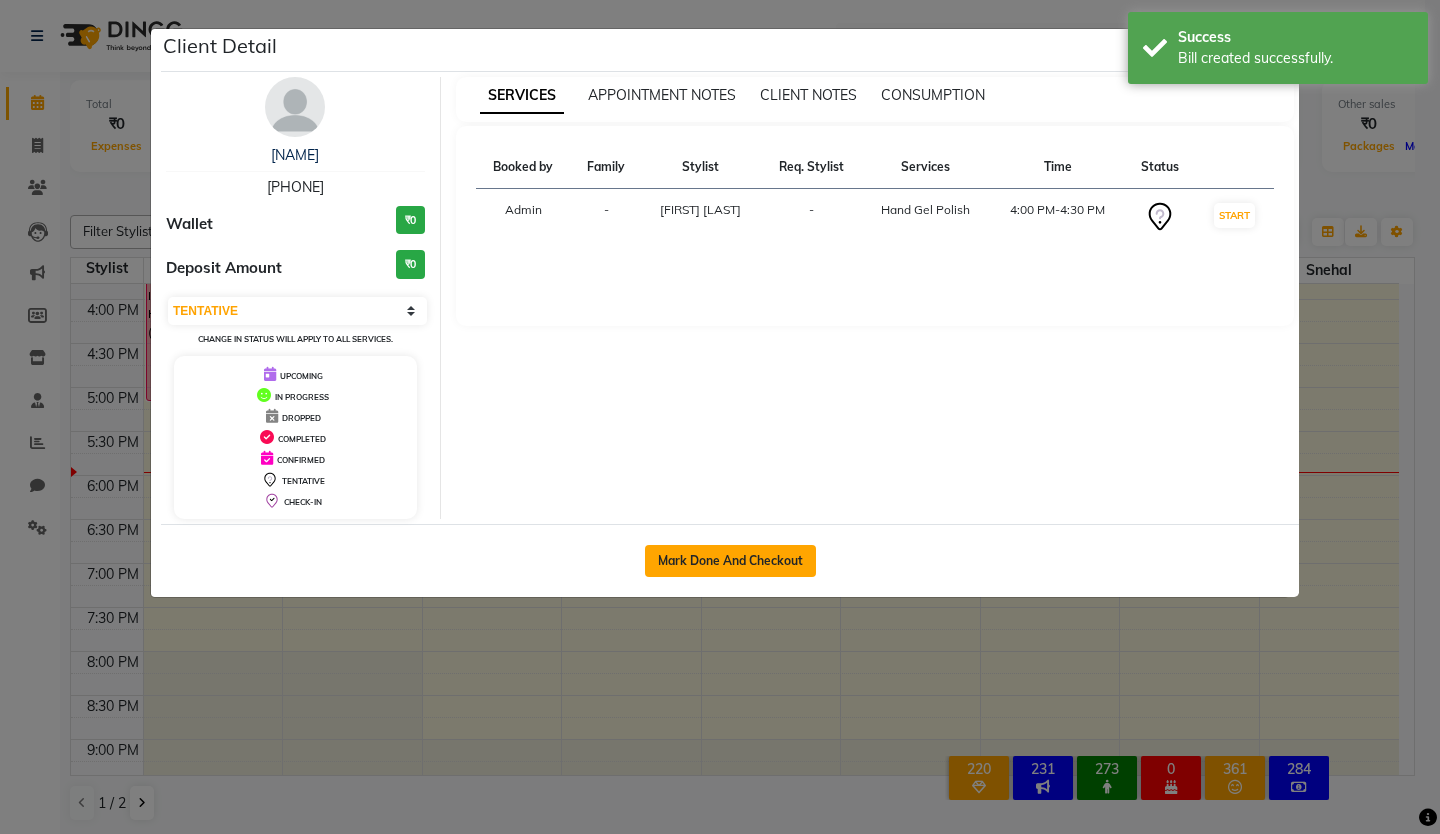 click on "Mark Done And Checkout" 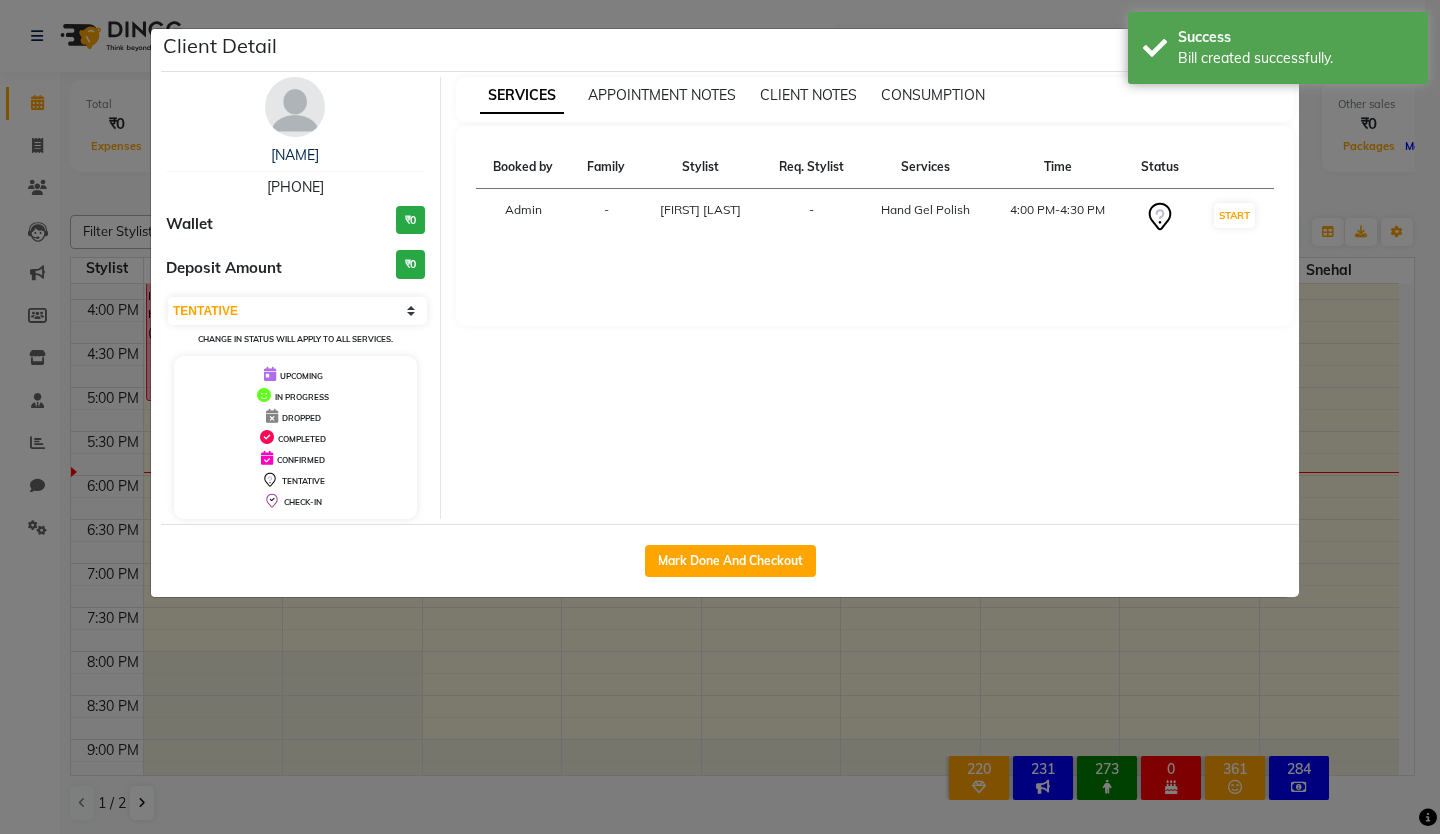 select on "service" 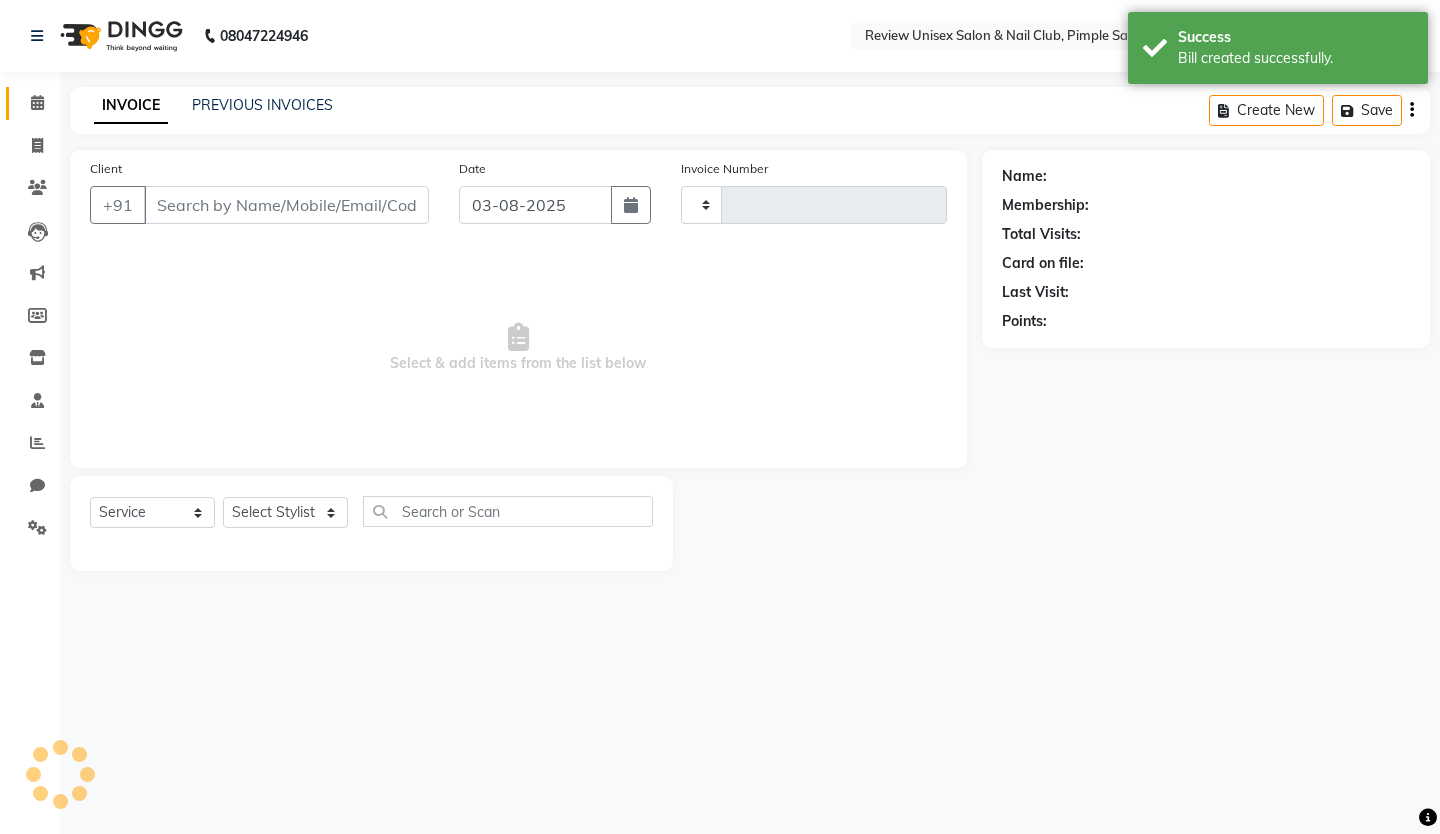 type on "0424" 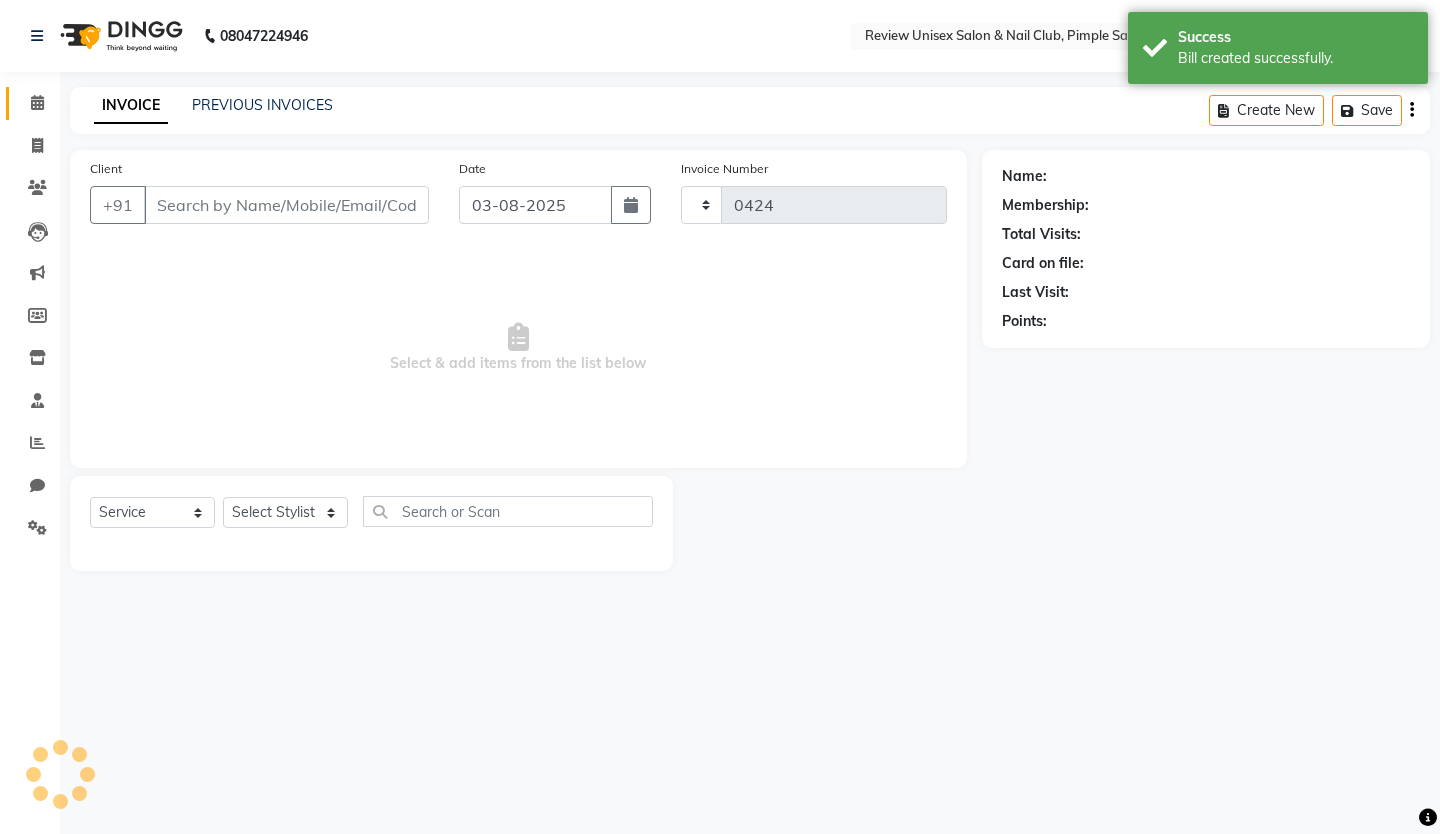 select on "766" 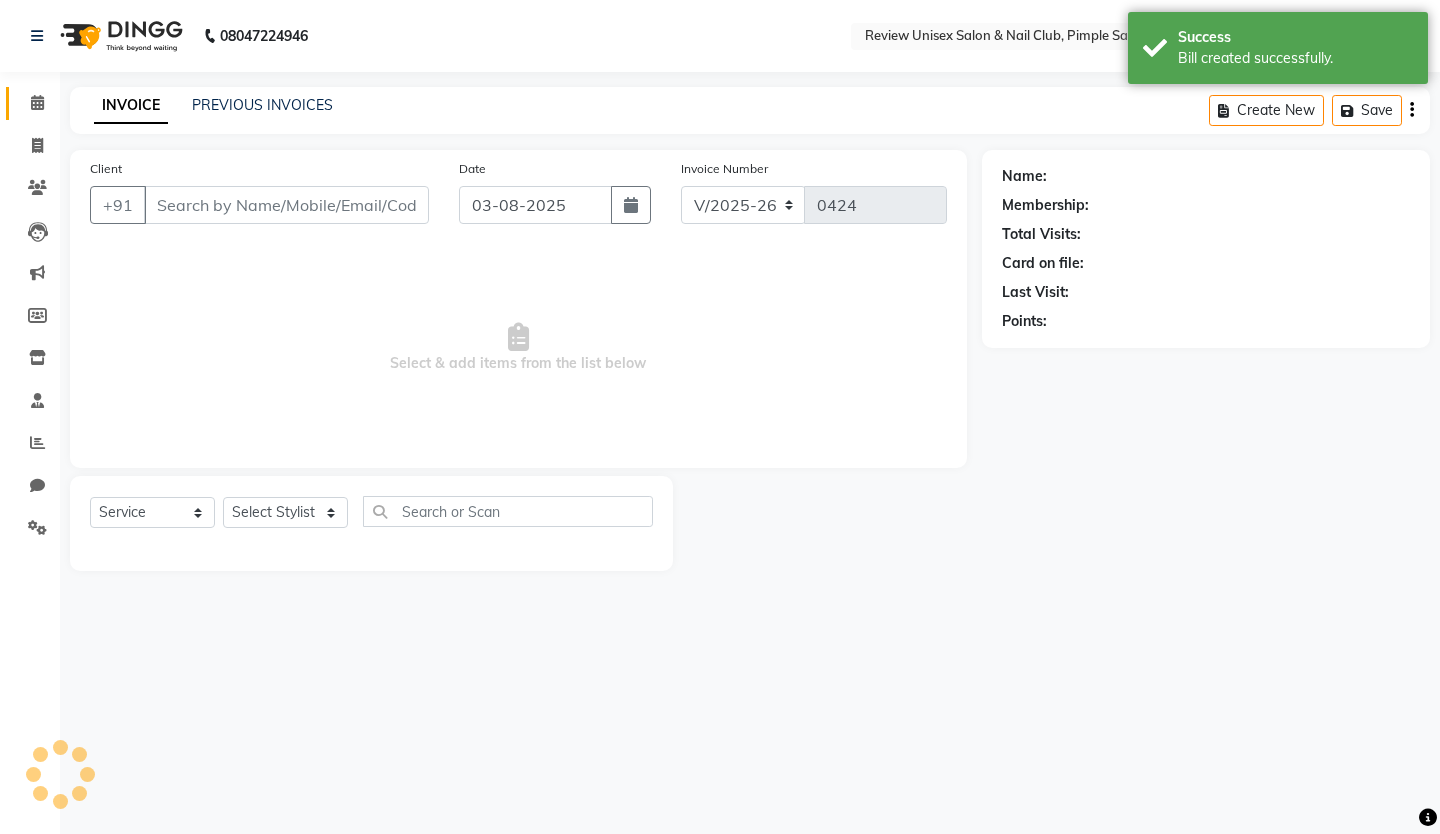type on "[PHONE]" 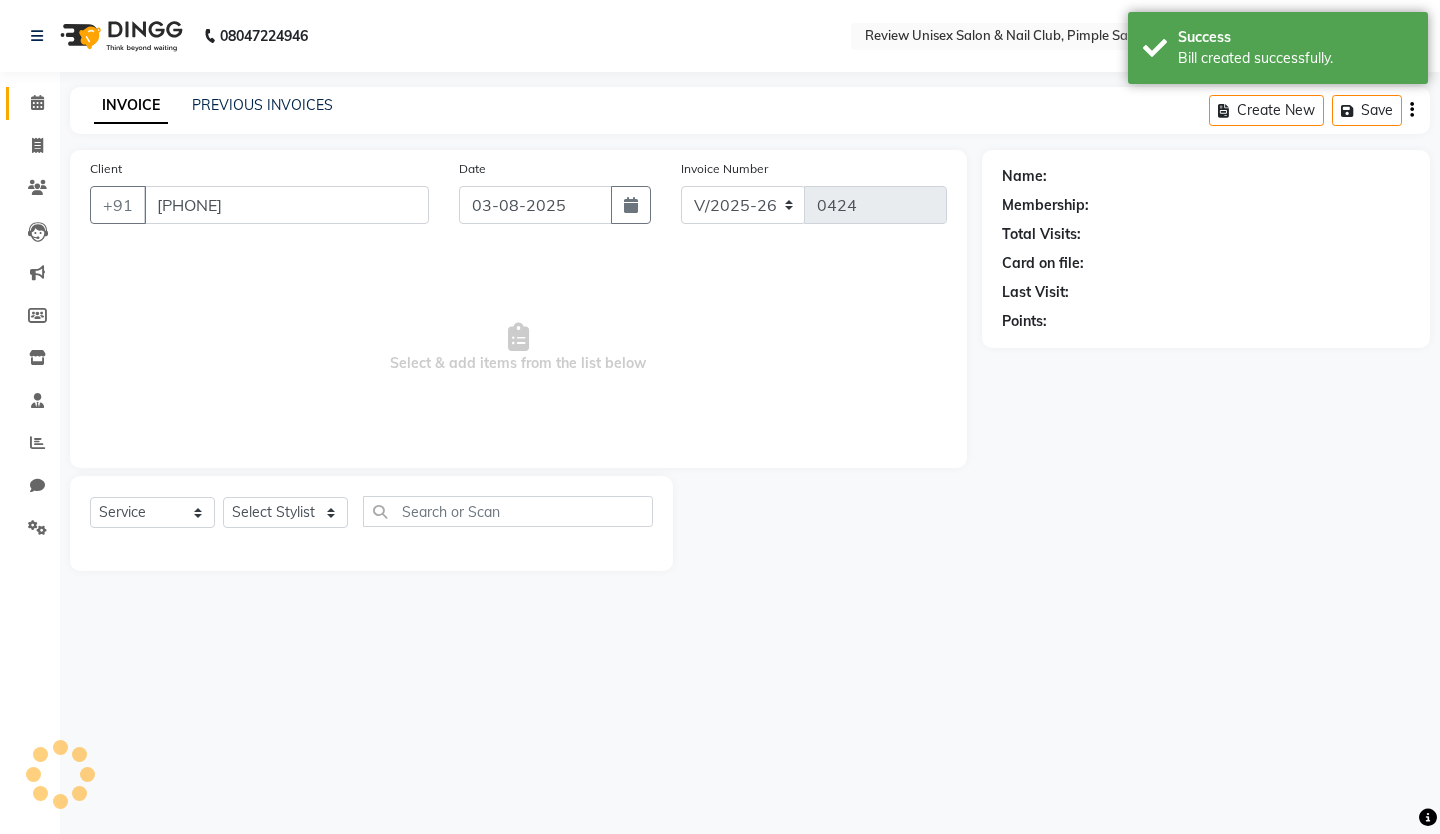 select on "[PHONE]" 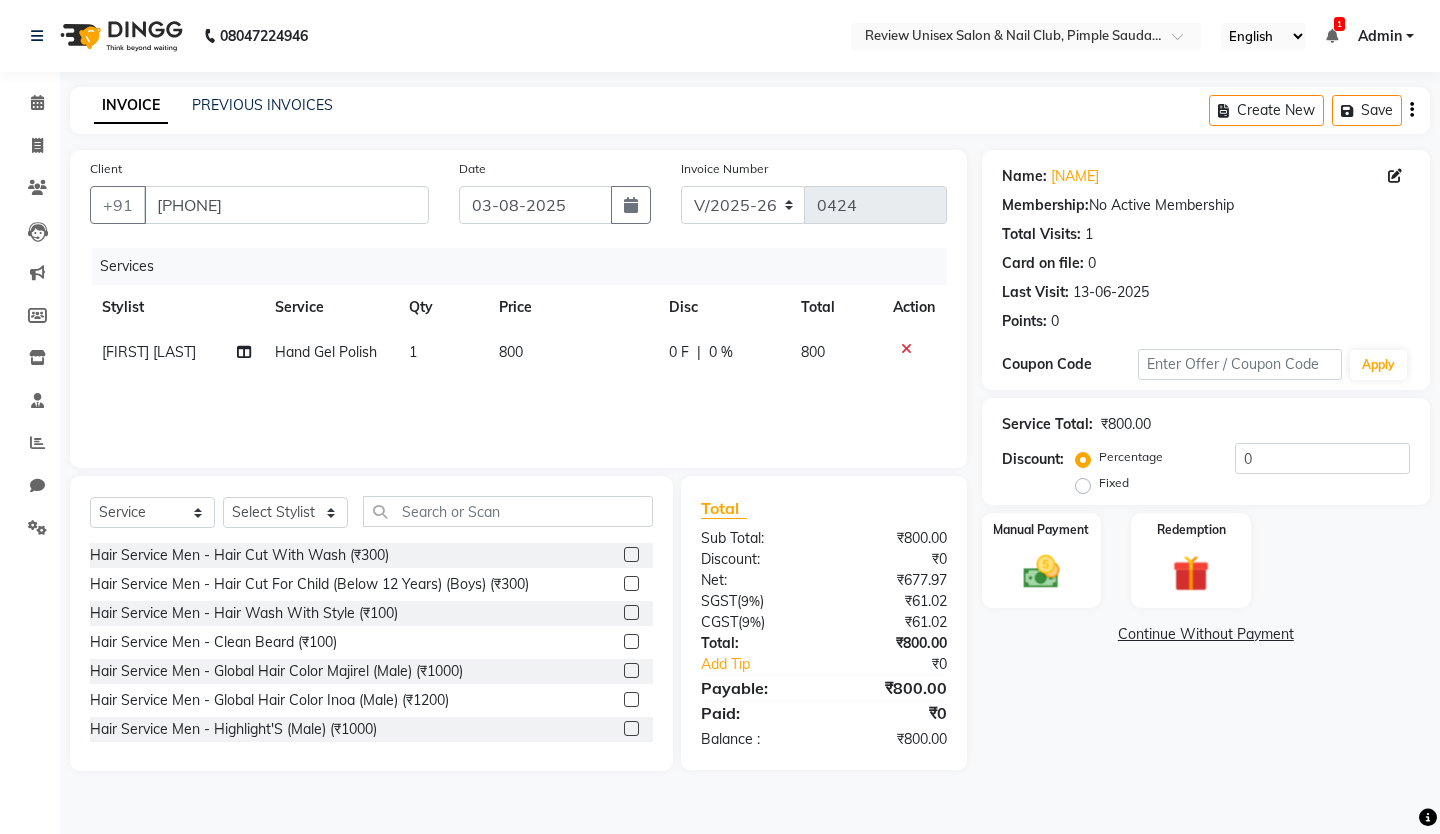 click on "|" 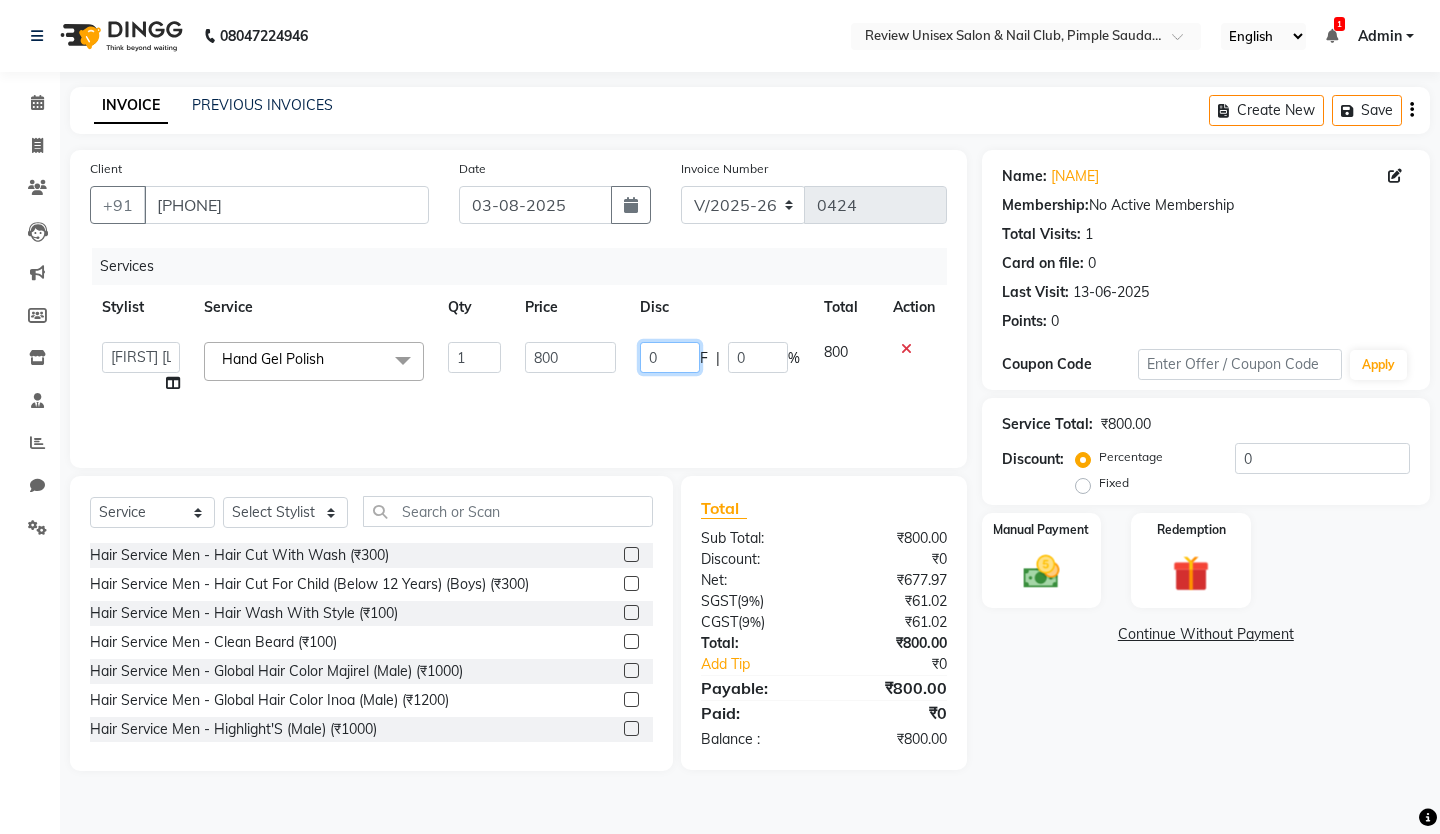click on "0" 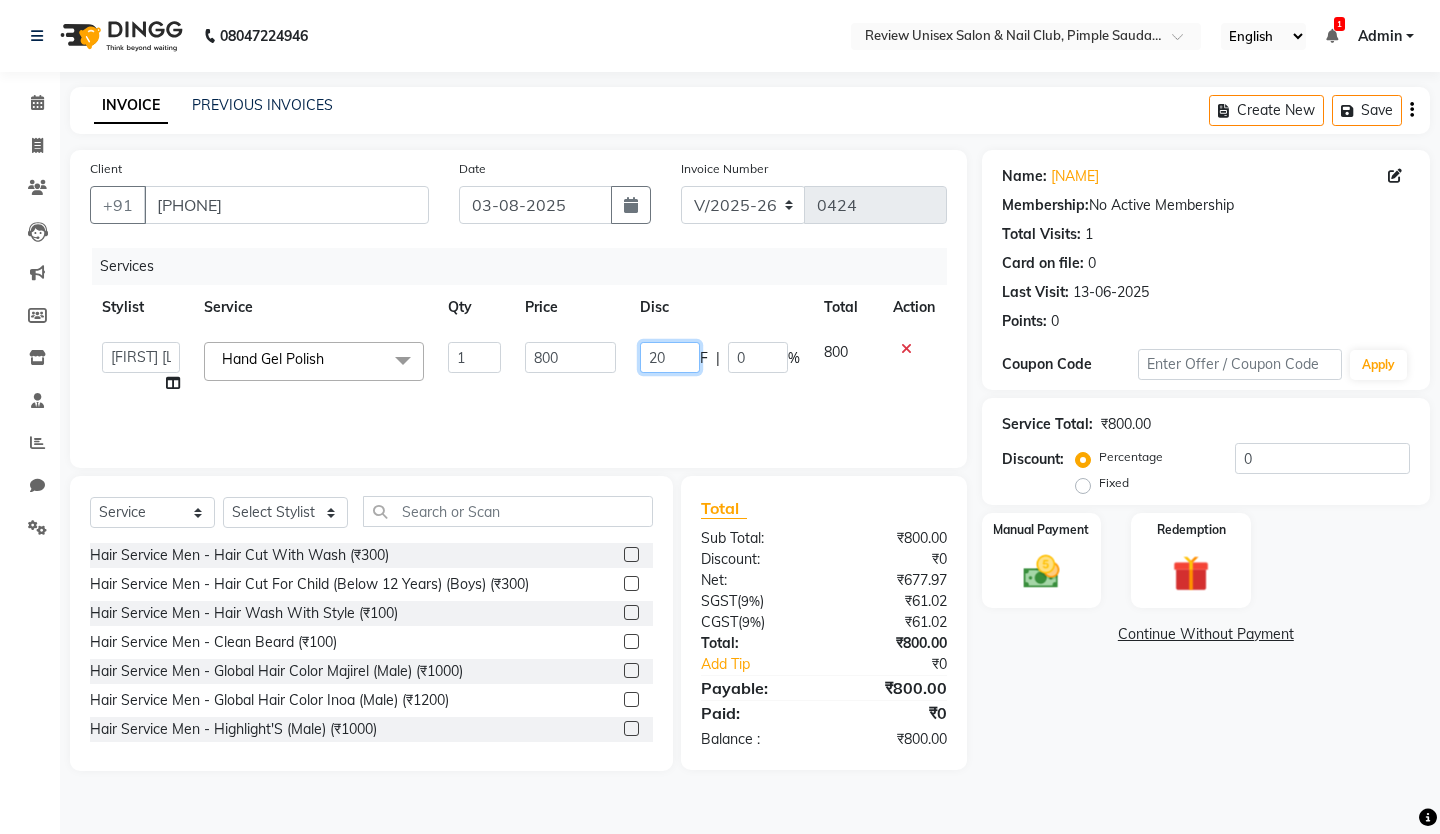 type on "200" 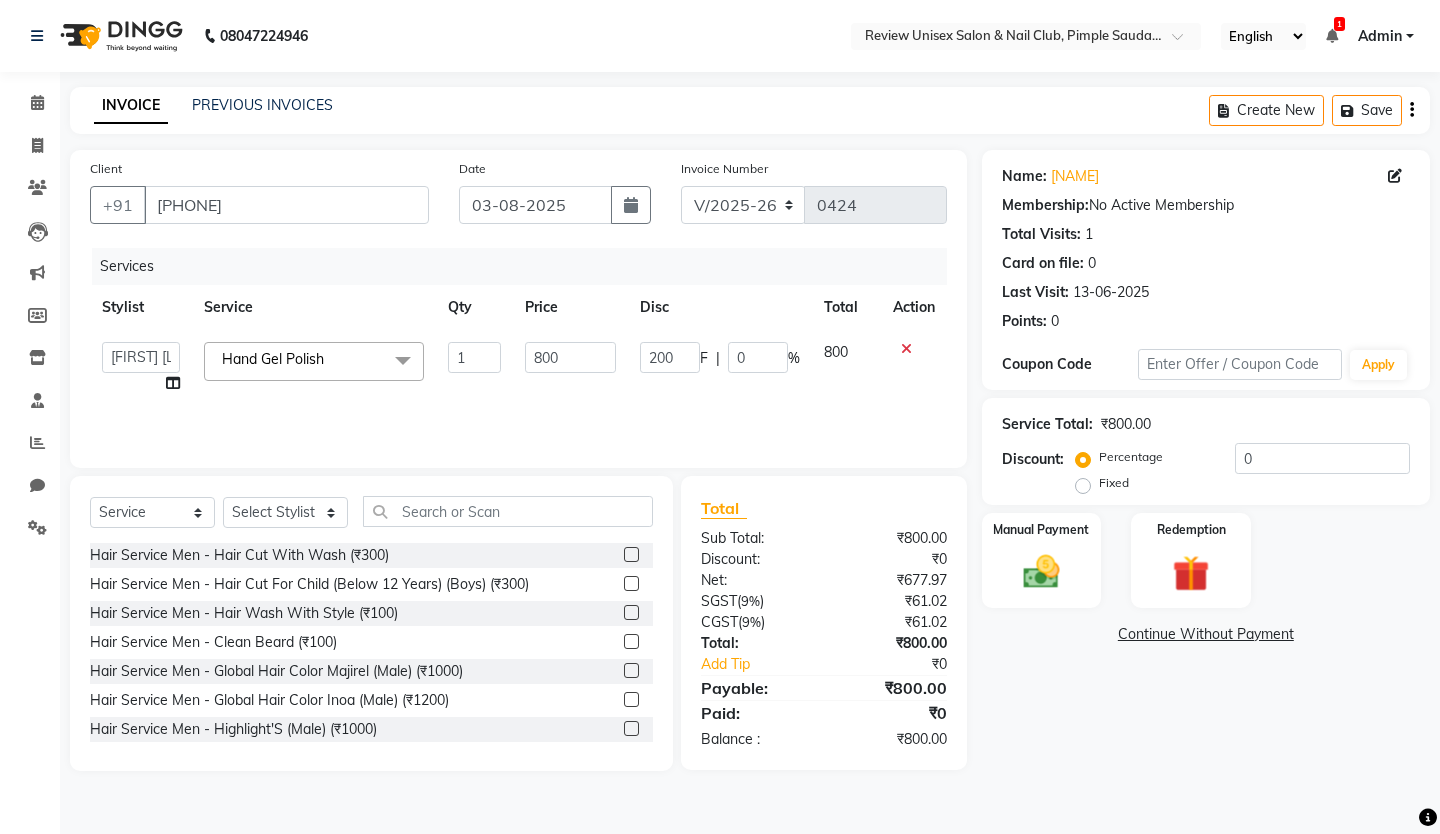 click on "Services Stylist Service Qty Price Disc Total Action [FIRST] [LAST] Ashwini Rajiv Shilpa Snehal Suman Sweety Tushar Waydande User 1 Vidya Hand Gel Polish x Hair Service Men - Hair Cut With Wash (₹300) Hair Service Men - Hair Cut For Child (Below 12 Years) (Boys) (₹300) Hair Service Men - Hair Wash With Style (₹100) Hair Service Men - Clean Beard (₹100) Hair Service Men - Global Hair Color Majirel (Male) (₹1000) Hair Service Men - Global Hair Color Inoa (Male) (₹1200) Hair Service Men - Highlight'S (Male) (₹1000) Hair Service Men - Head Massage (Male) (₹500) Hair Service Men - Anti Hair Fall Treatment (Male) (₹850) Hair Service Men - Anti Dandruff Treatment (Male) (₹850) Hair Service Men - Male Threading (₹70) Hair Service Men - Hair Spa (₹800) Hair Service Women - Hair Trim U / V / Stright ( Without Wash) (₹450) Hair Service Women - Any Long Hair Cut With Wash (₹600) Hair Service Women - Hair Cut For Child (Below 12 Years)(Girls) (₹450) Hair Ampuls (₹300) 1" 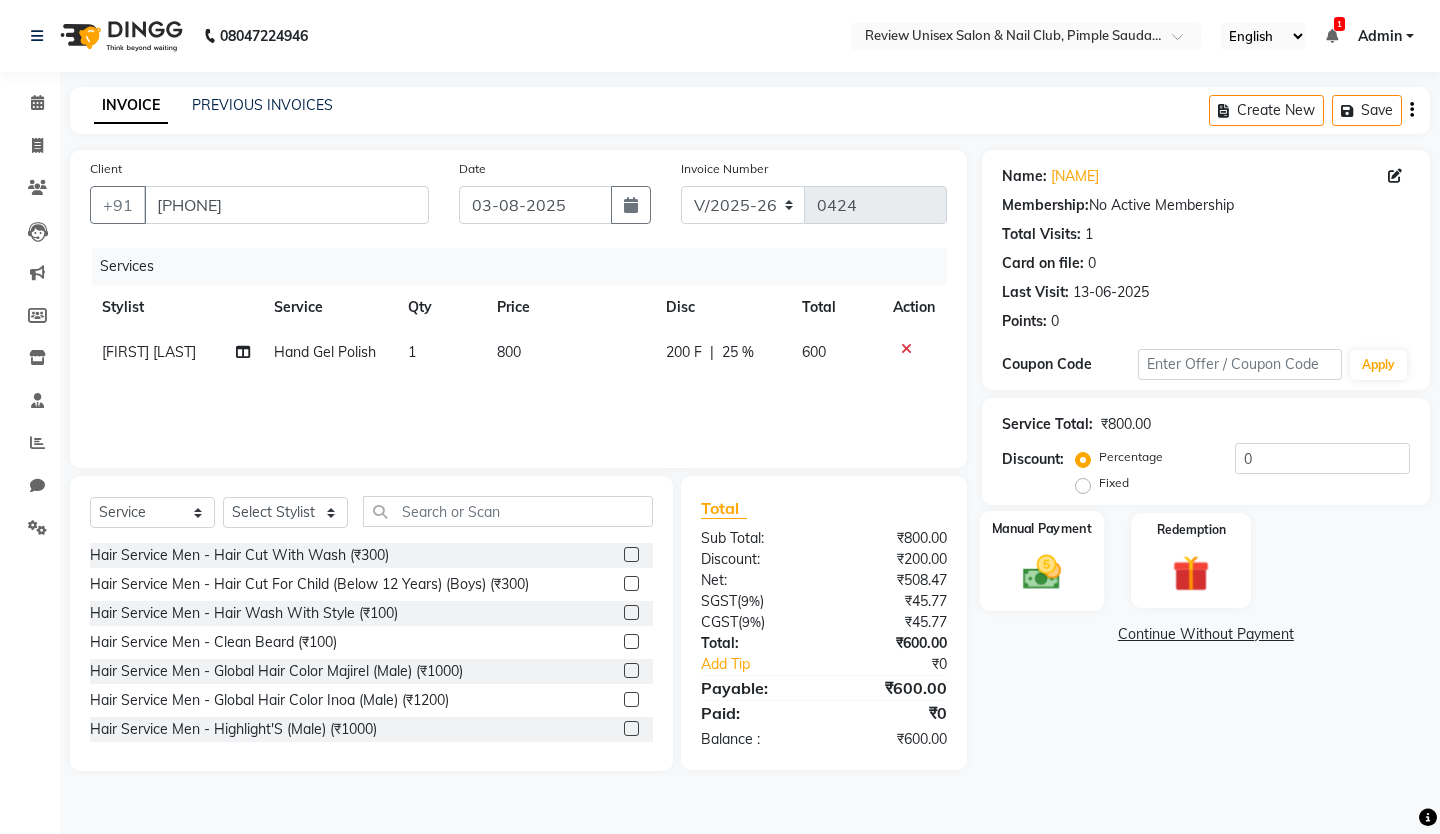 click 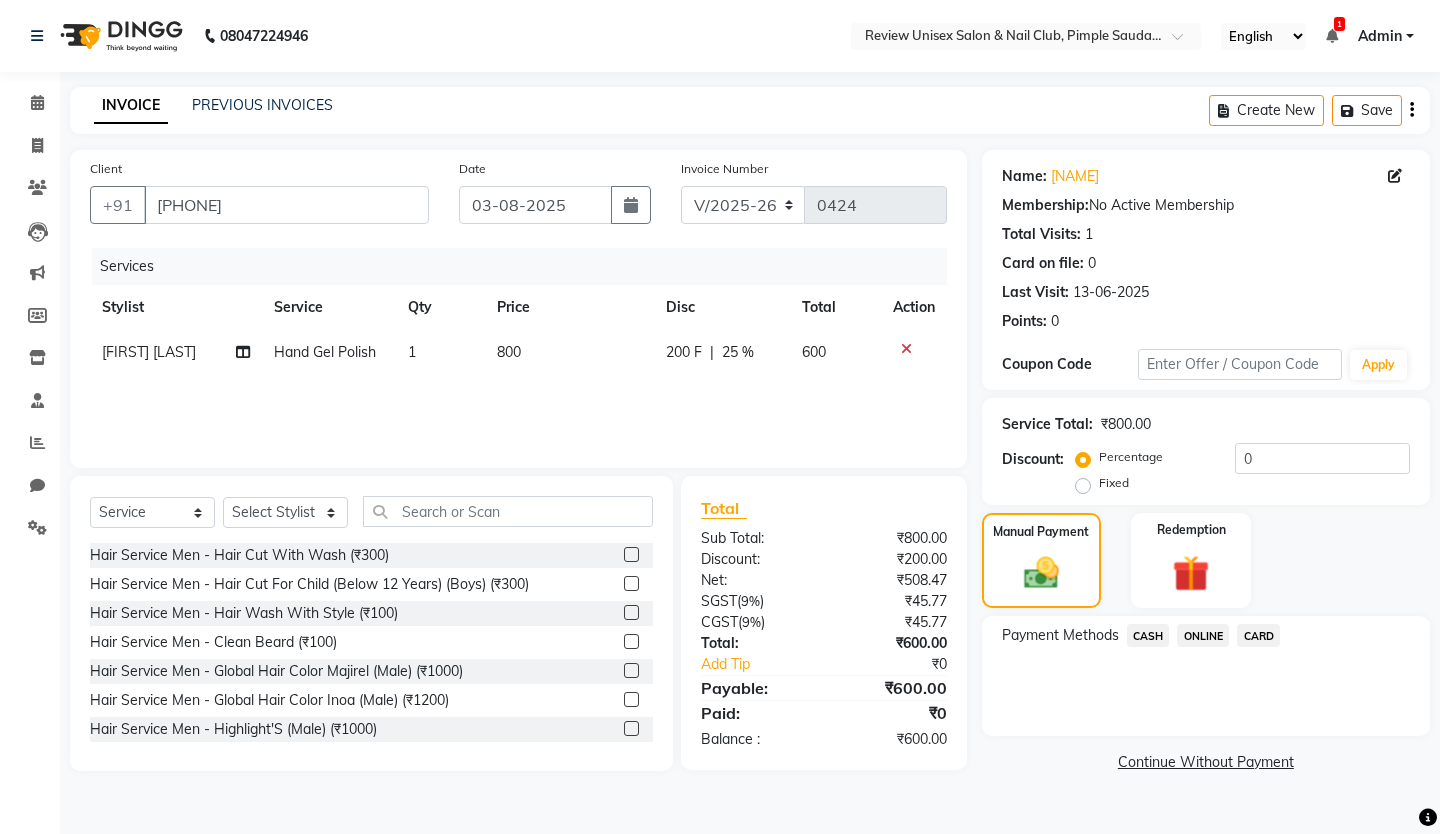 click on "ONLINE" 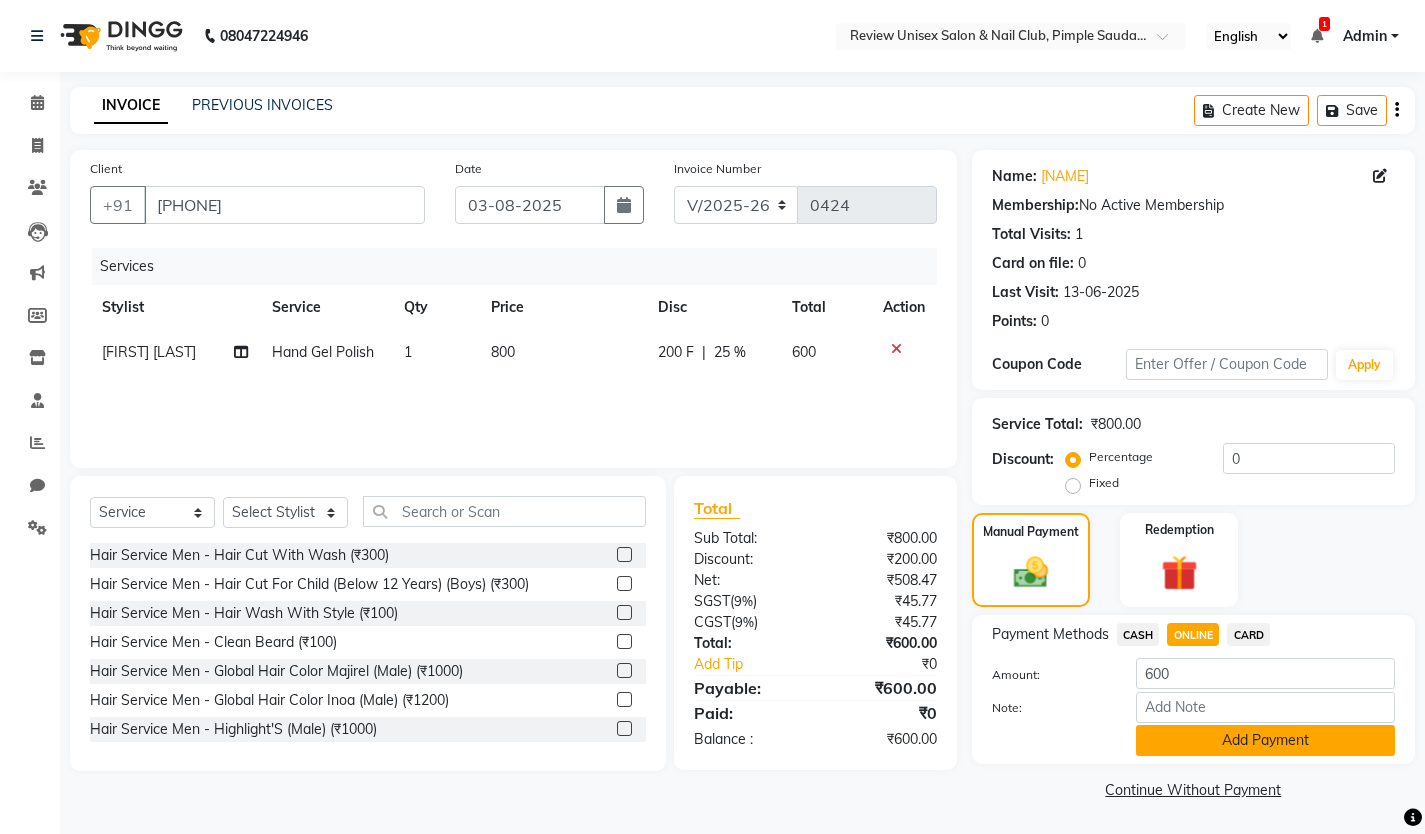 click on "Add Payment" 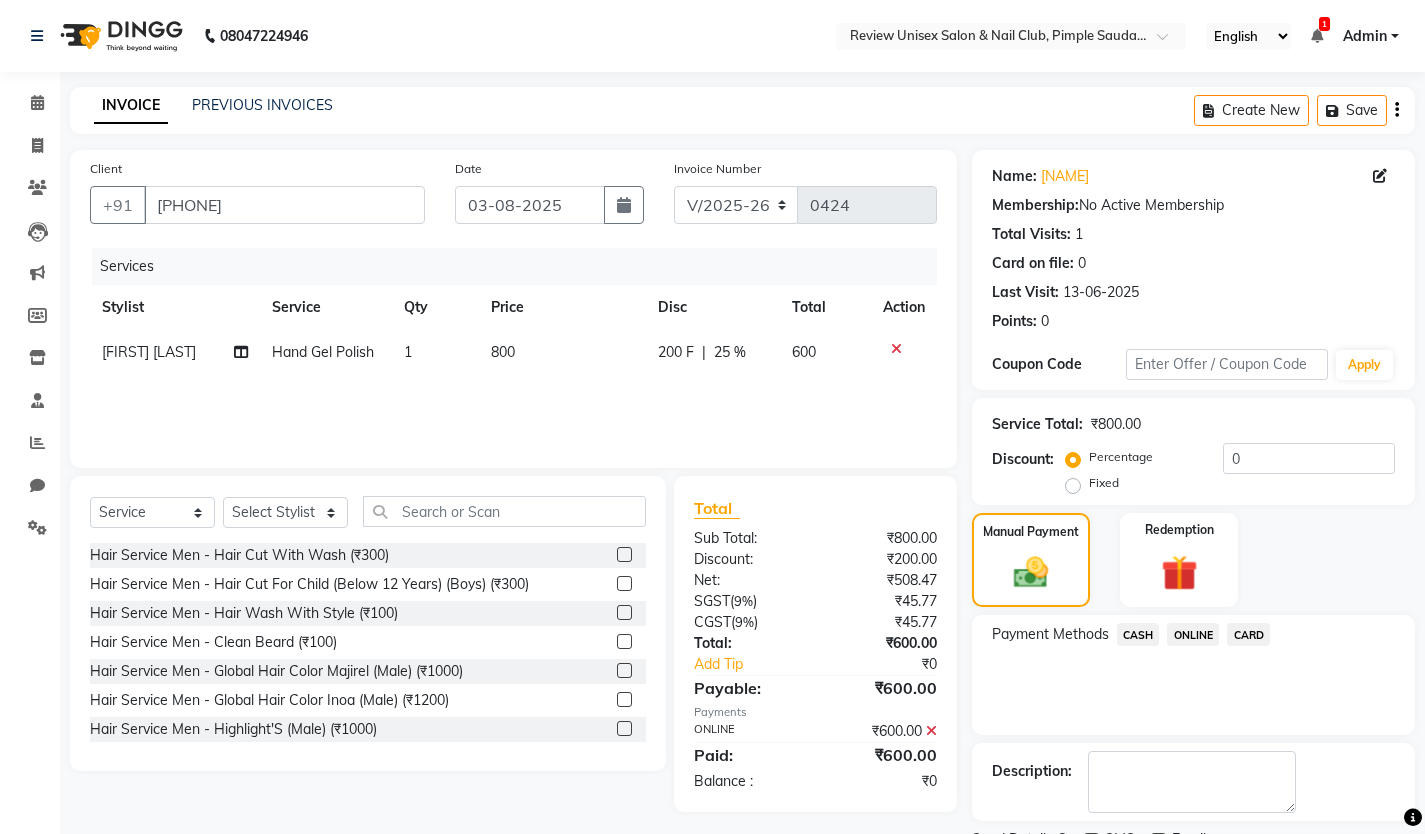 scroll, scrollTop: 85, scrollLeft: 0, axis: vertical 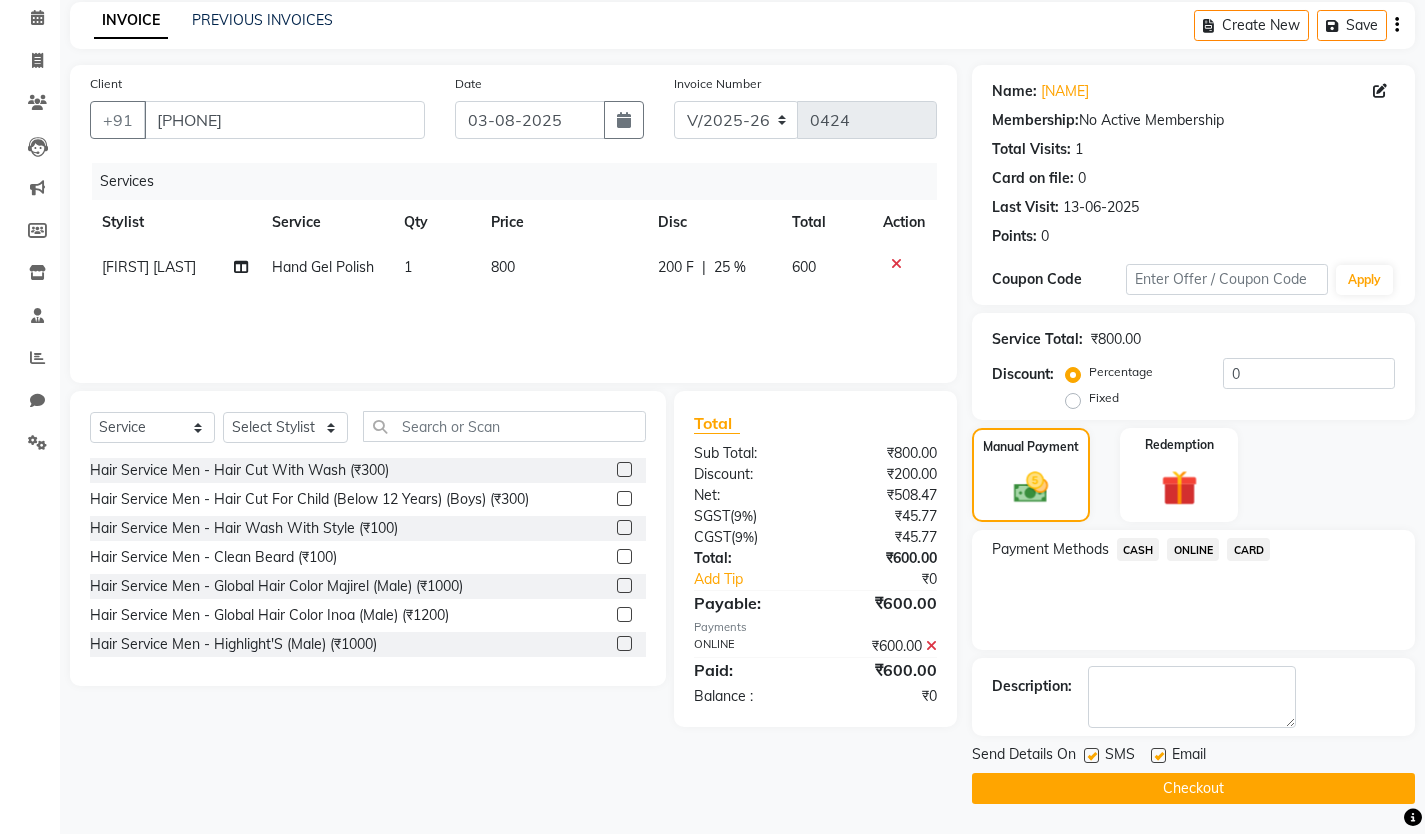 click 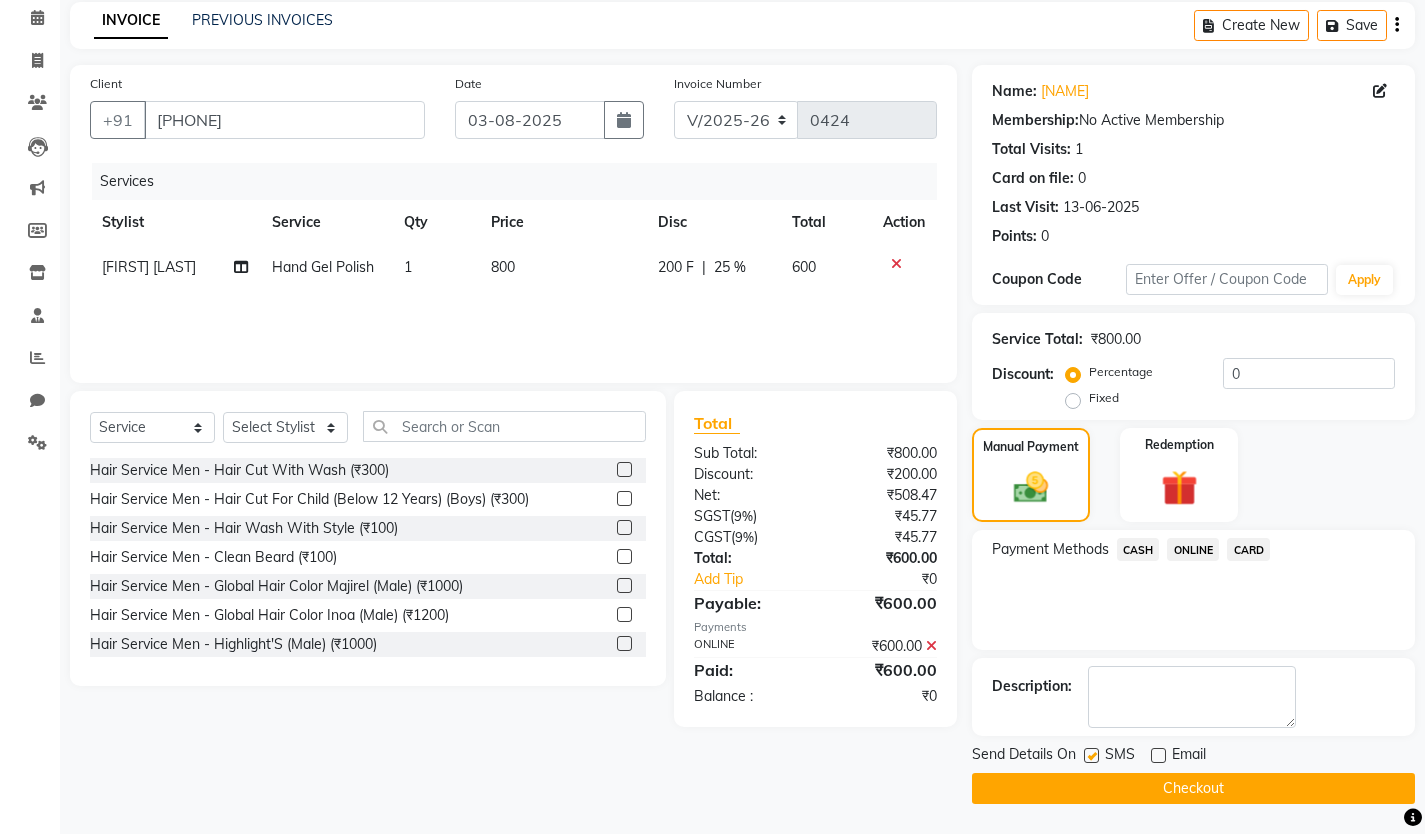 click 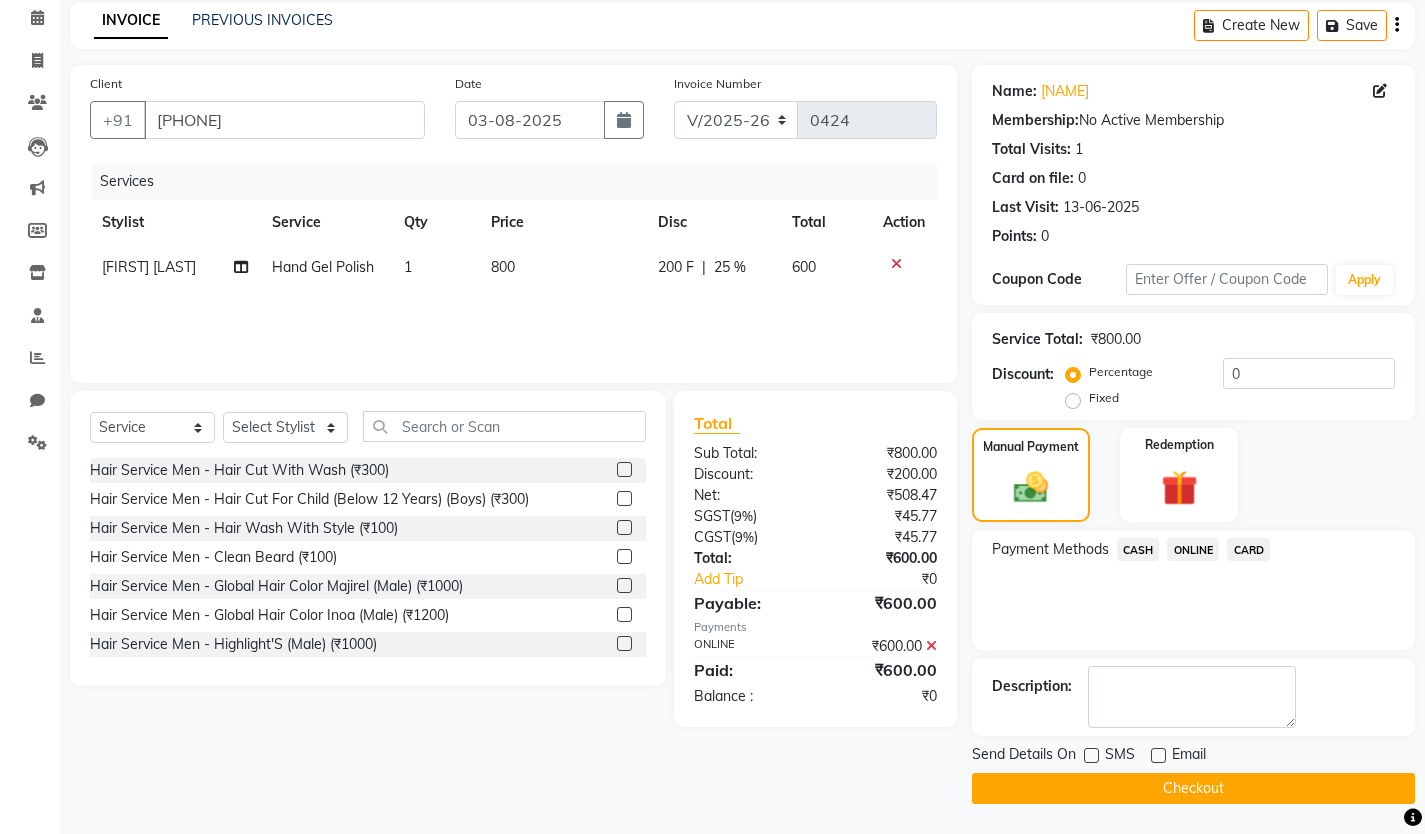 click on "Checkout" 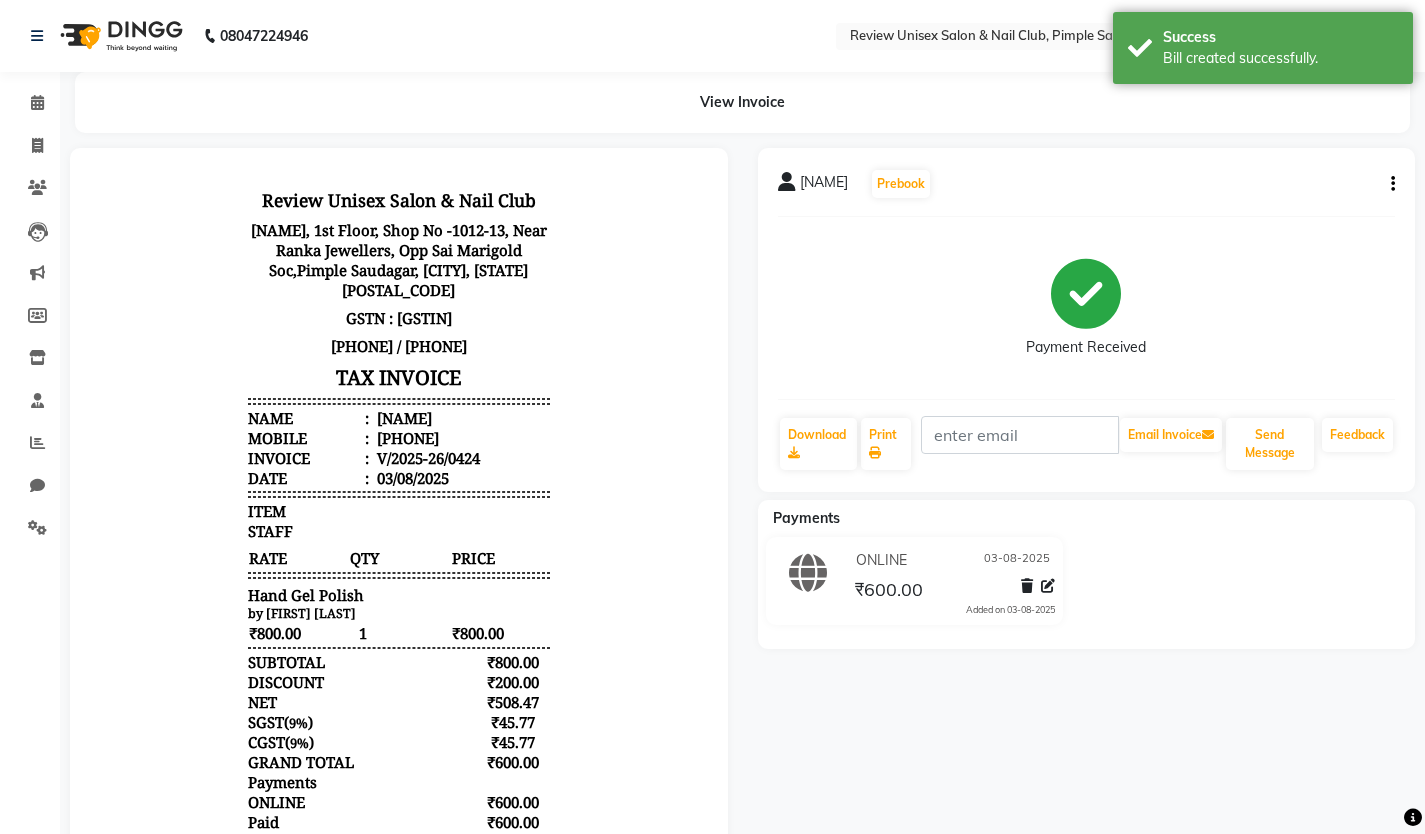 scroll, scrollTop: 0, scrollLeft: 0, axis: both 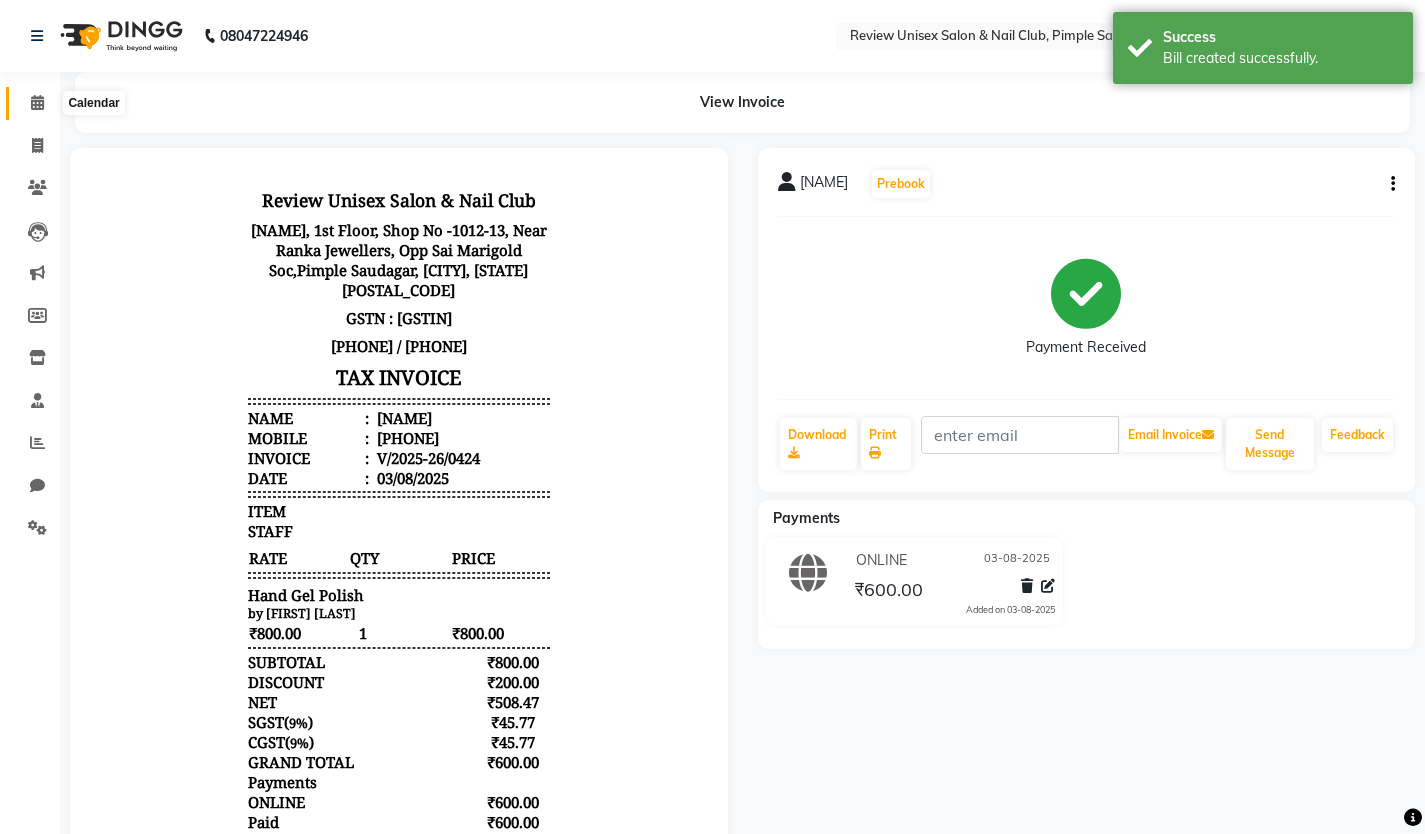 click 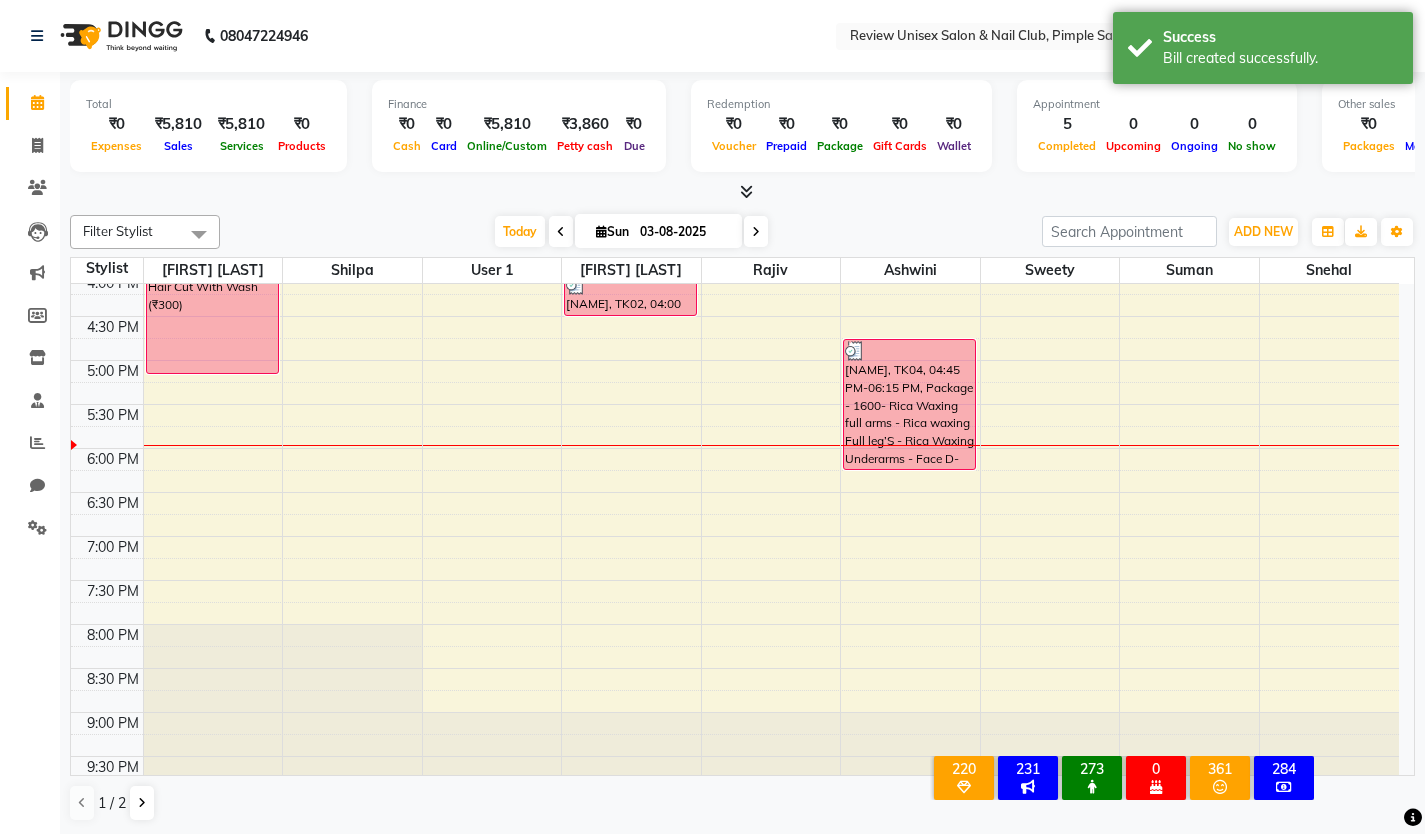 scroll, scrollTop: 652, scrollLeft: 0, axis: vertical 